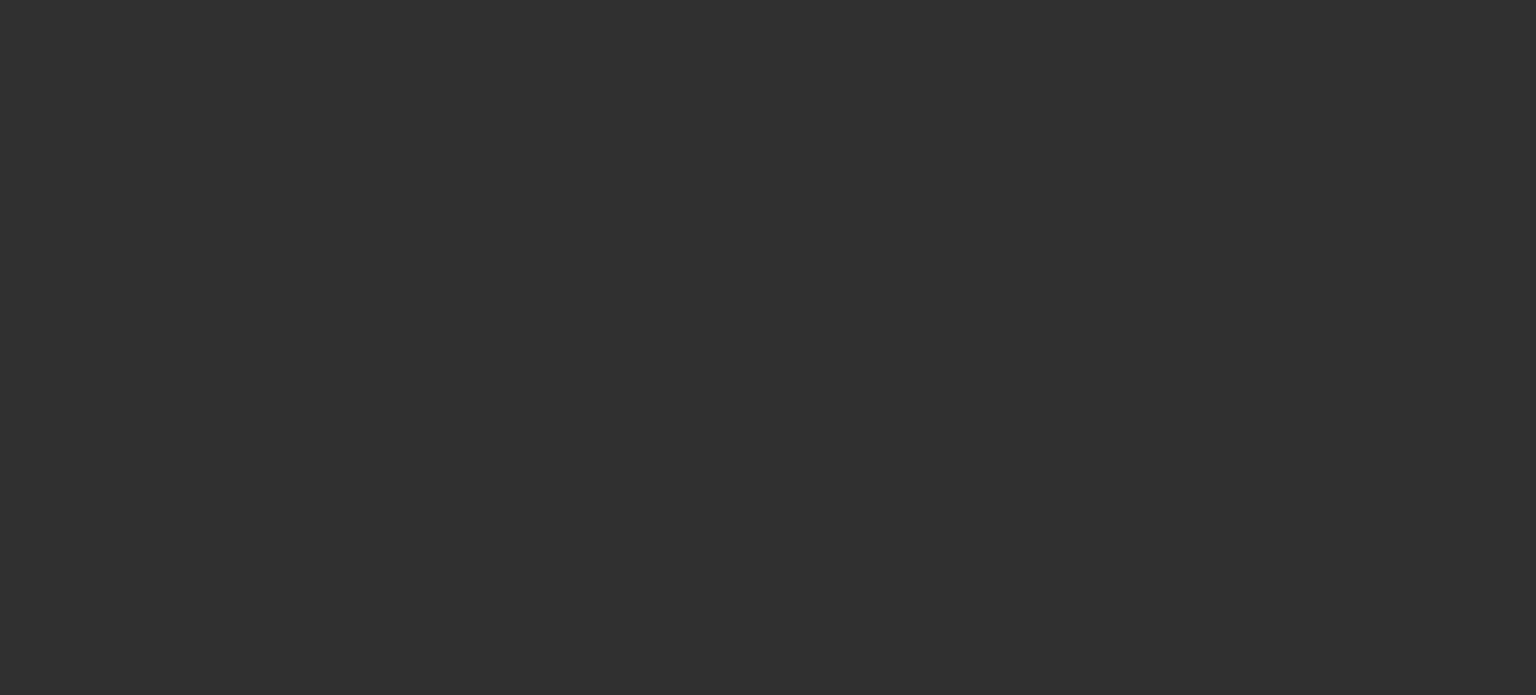 scroll, scrollTop: 0, scrollLeft: 0, axis: both 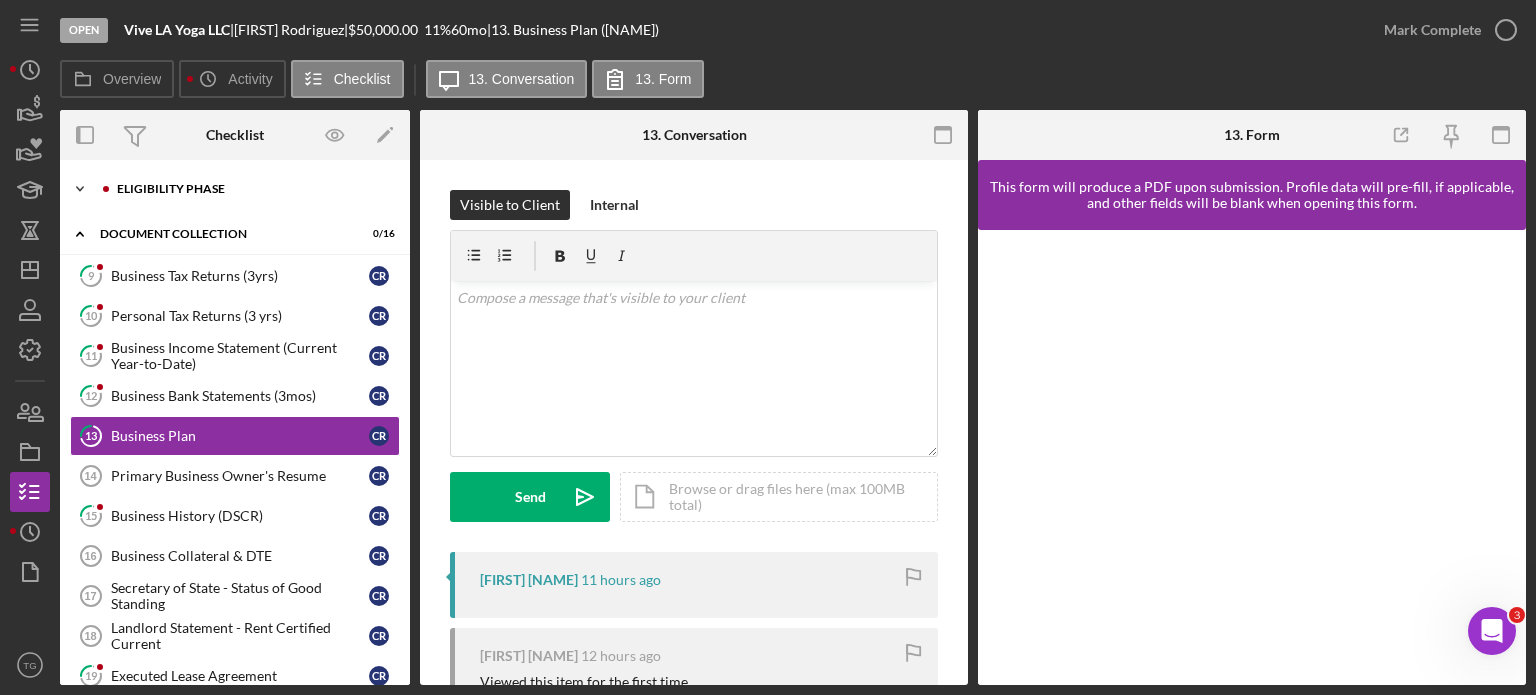 click on "Eligibility Phase" at bounding box center [251, 189] 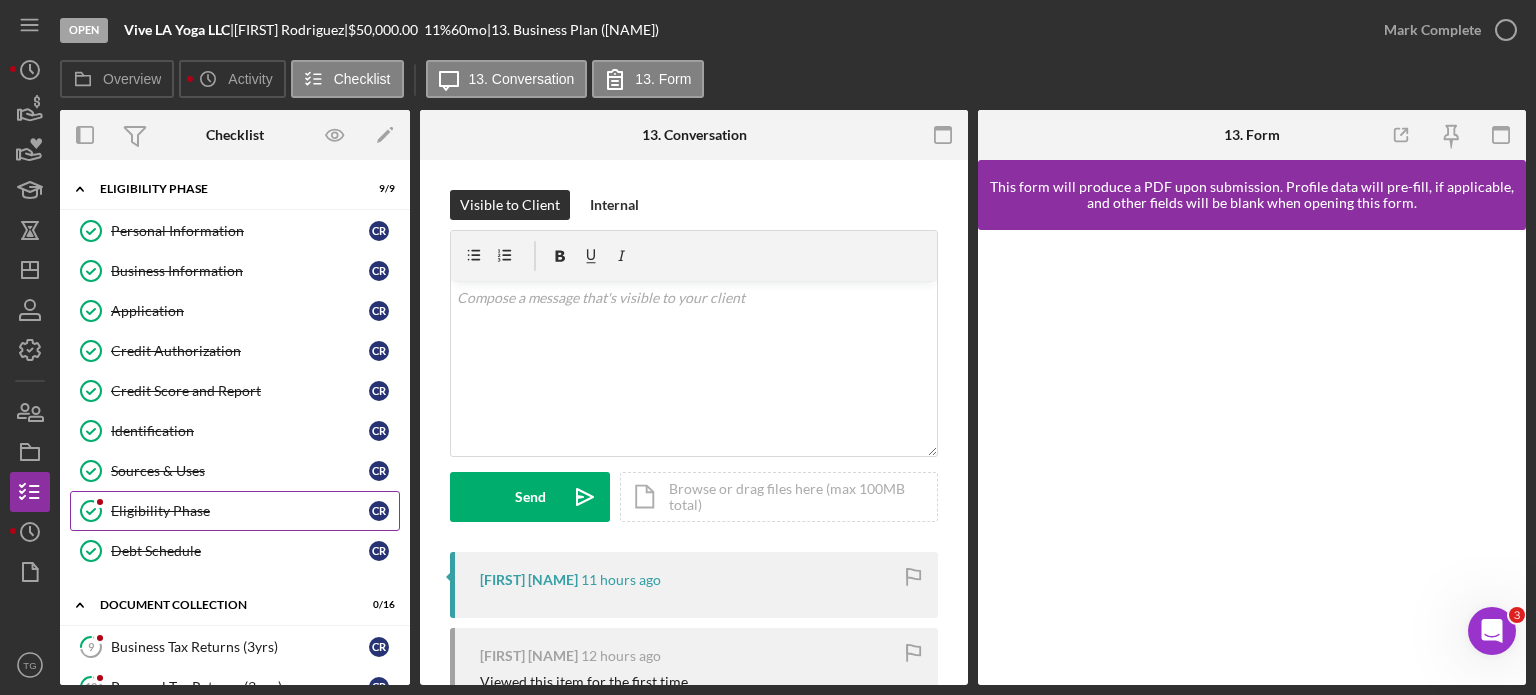click on "Eligibility Phase Eligibility Phase C [LAST]" at bounding box center [235, 511] 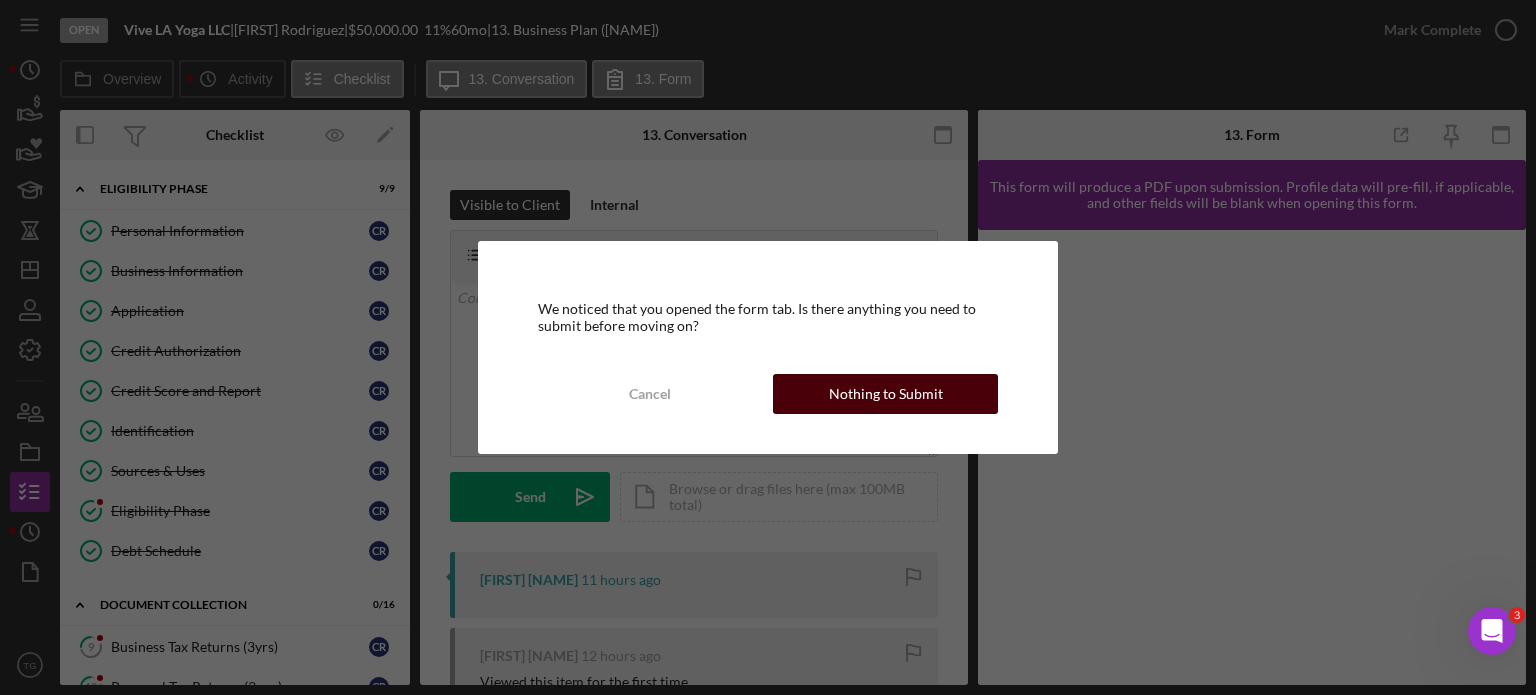click on "Nothing to Submit" at bounding box center [886, 394] 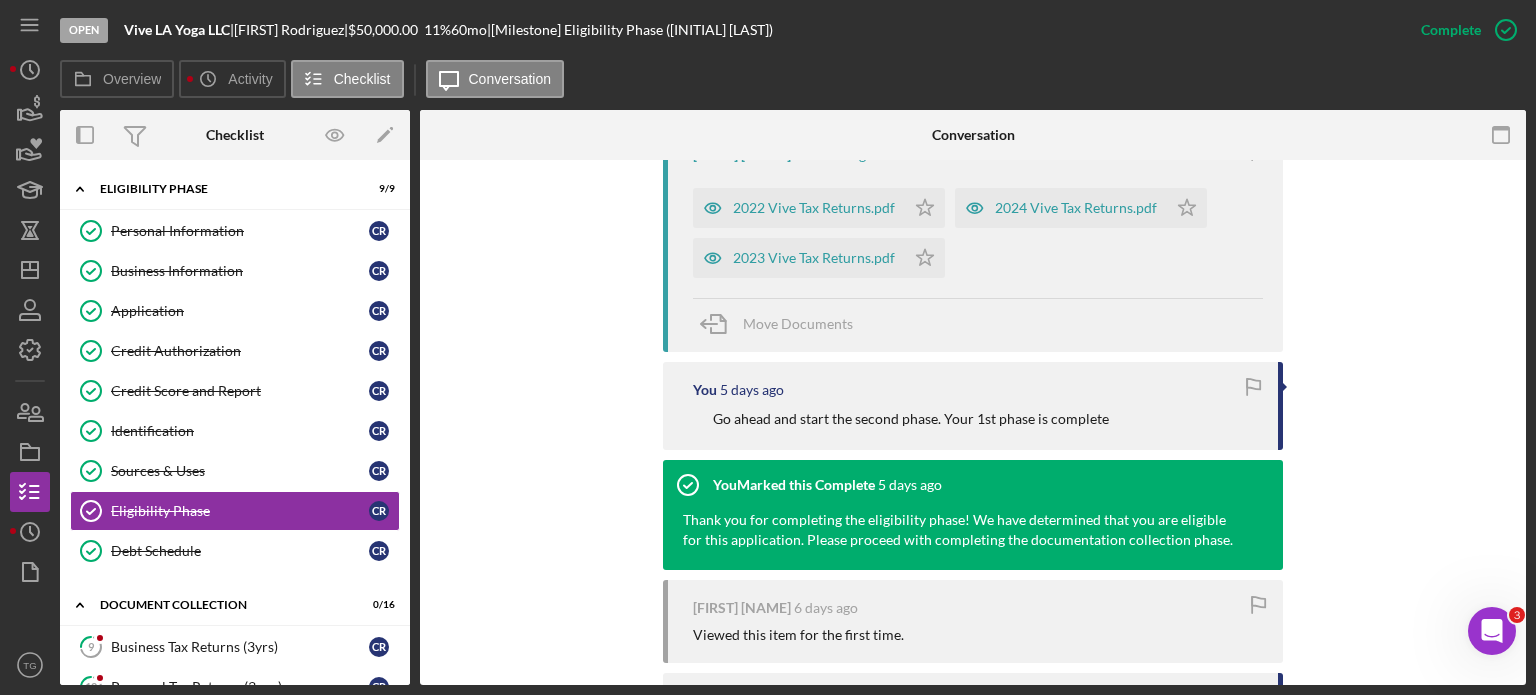 scroll, scrollTop: 800, scrollLeft: 0, axis: vertical 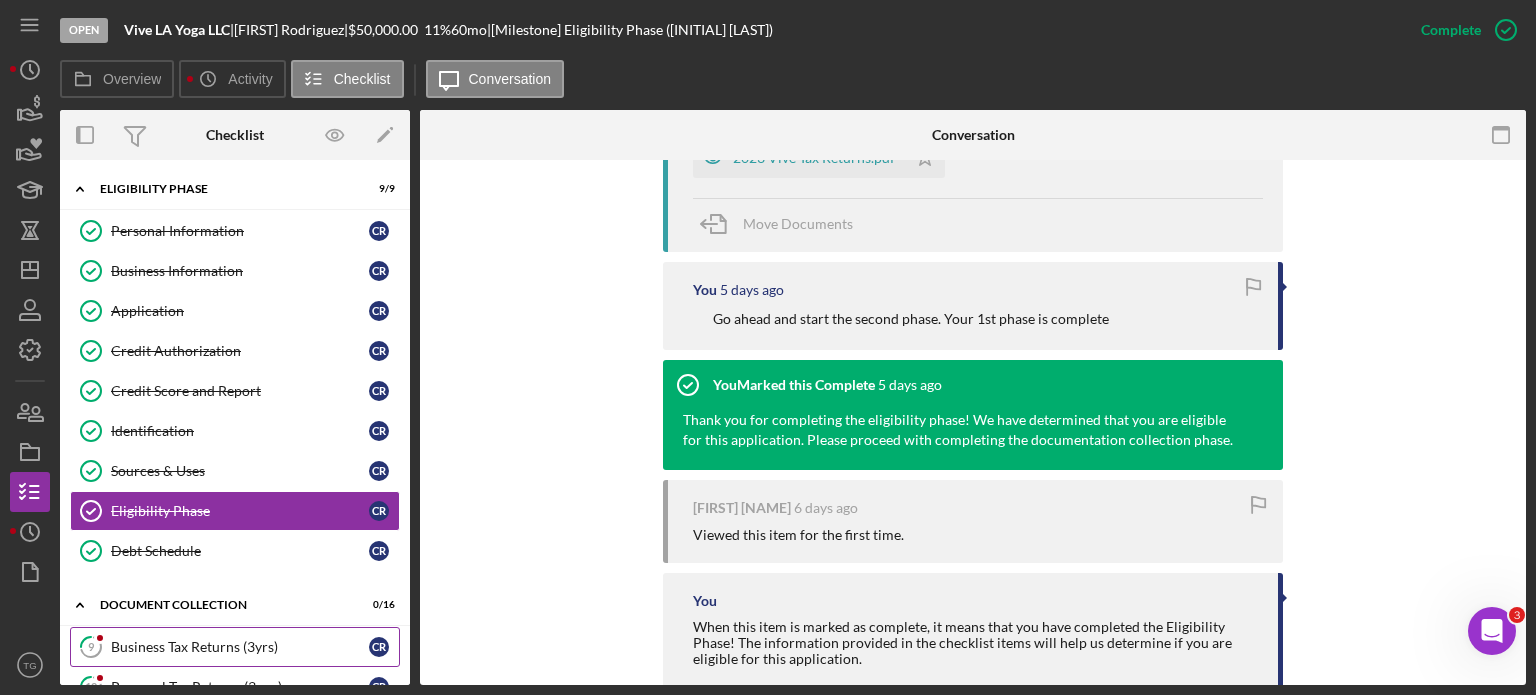 click on "9 Business Tax Returns (3yrs) C [LAST]" at bounding box center [235, 647] 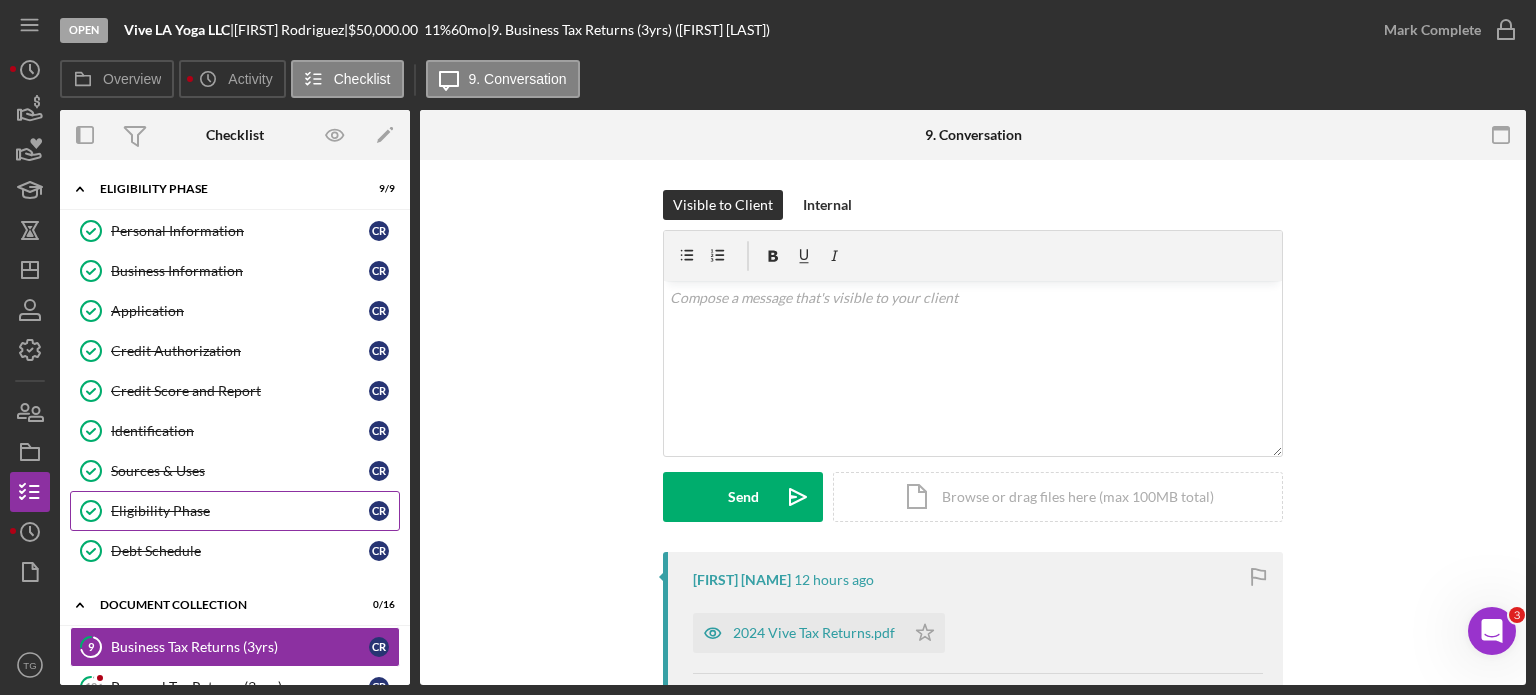 click on "Eligibility Phase Eligibility Phase C [LAST]" at bounding box center [235, 511] 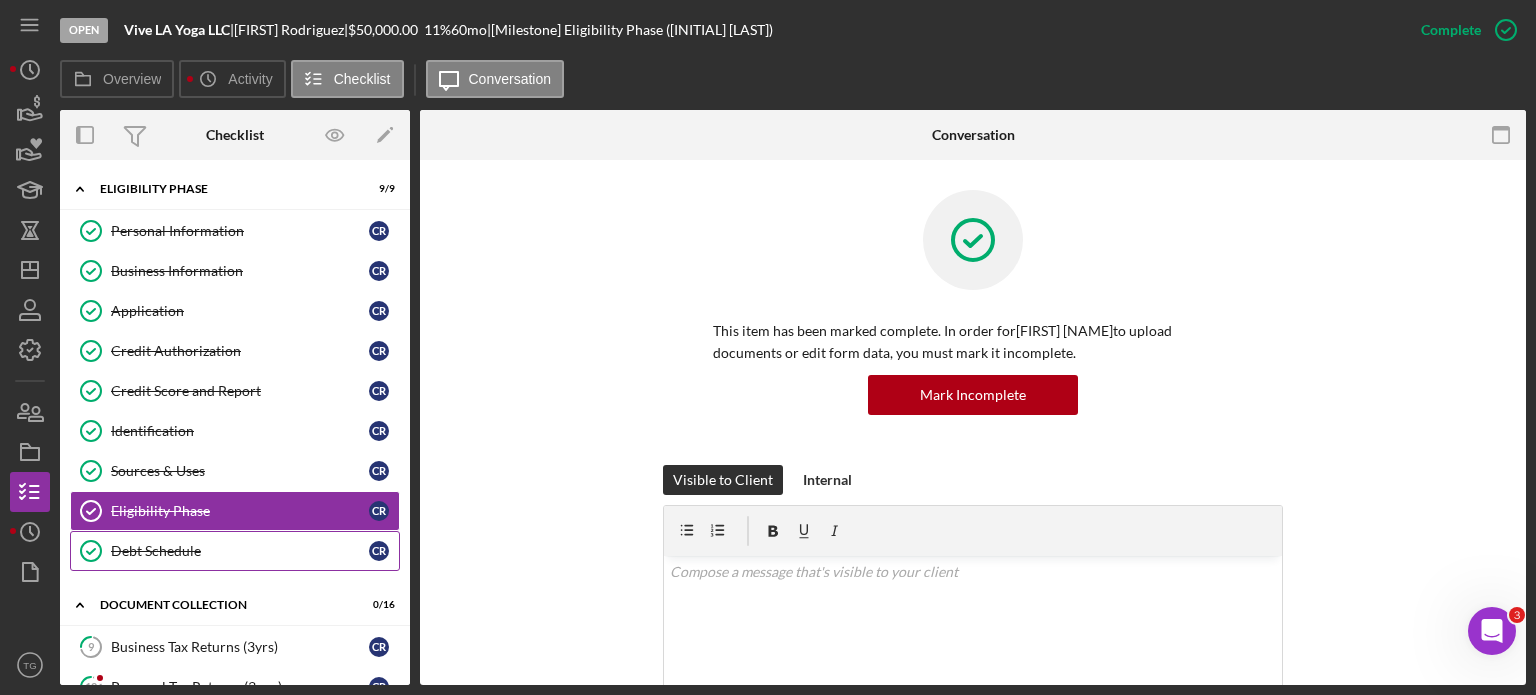 click on "Debt Schedule" at bounding box center [240, 551] 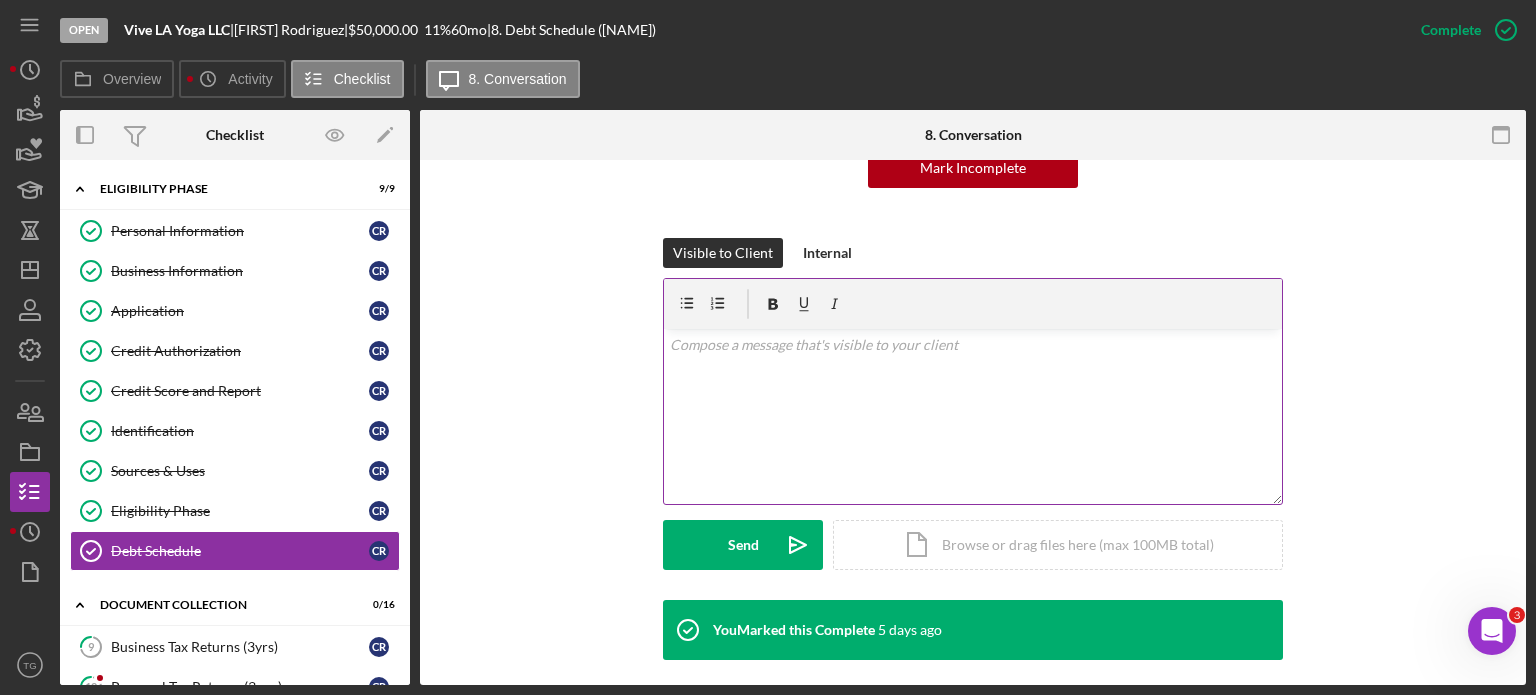 scroll, scrollTop: 240, scrollLeft: 0, axis: vertical 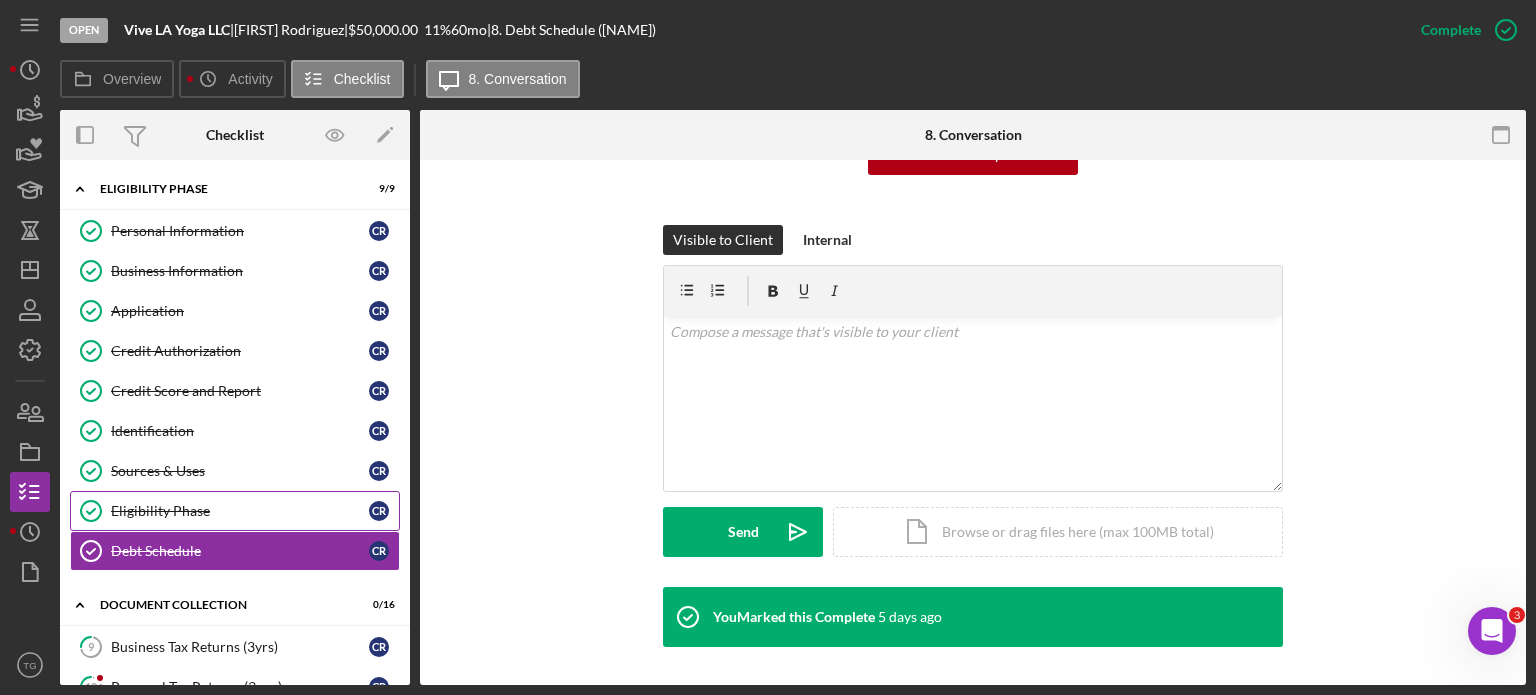 click on "Eligibility Phase Eligibility Phase C [LAST]" at bounding box center (235, 511) 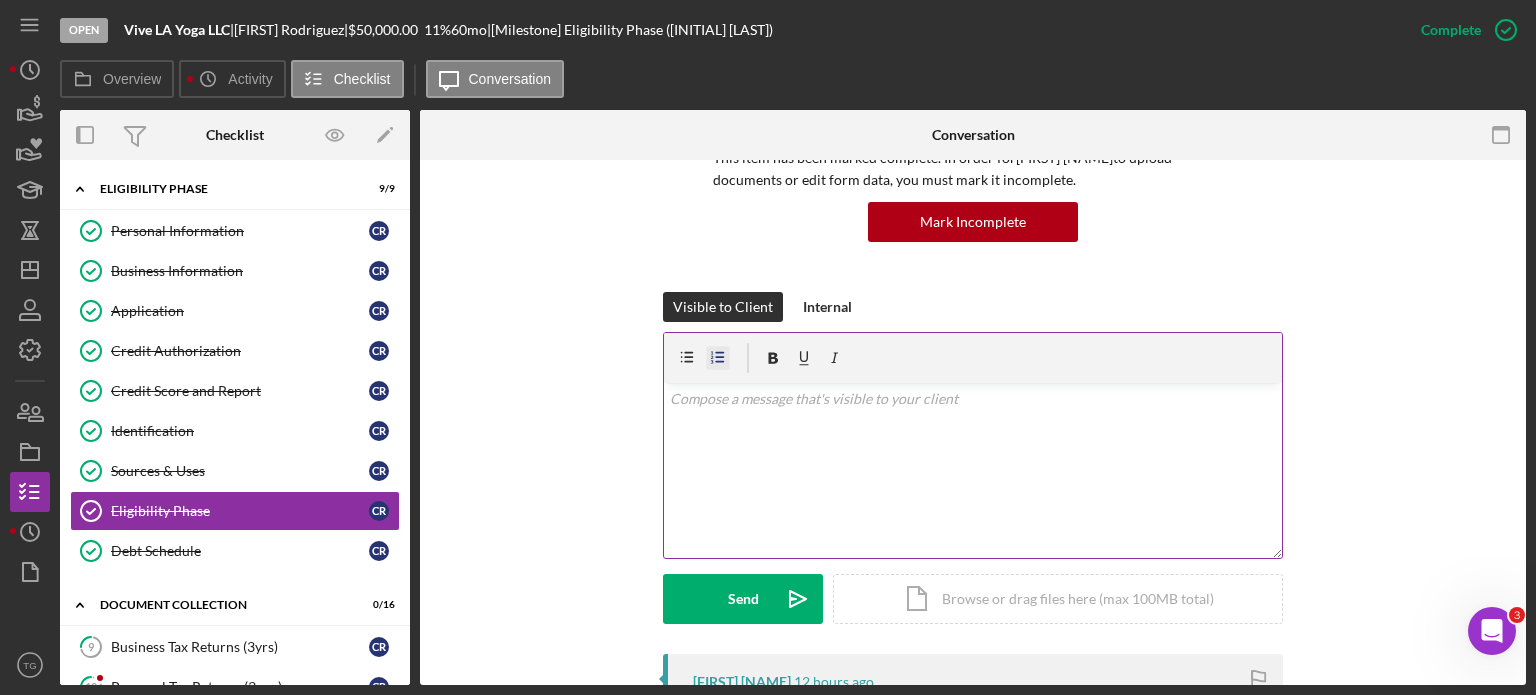 scroll, scrollTop: 400, scrollLeft: 0, axis: vertical 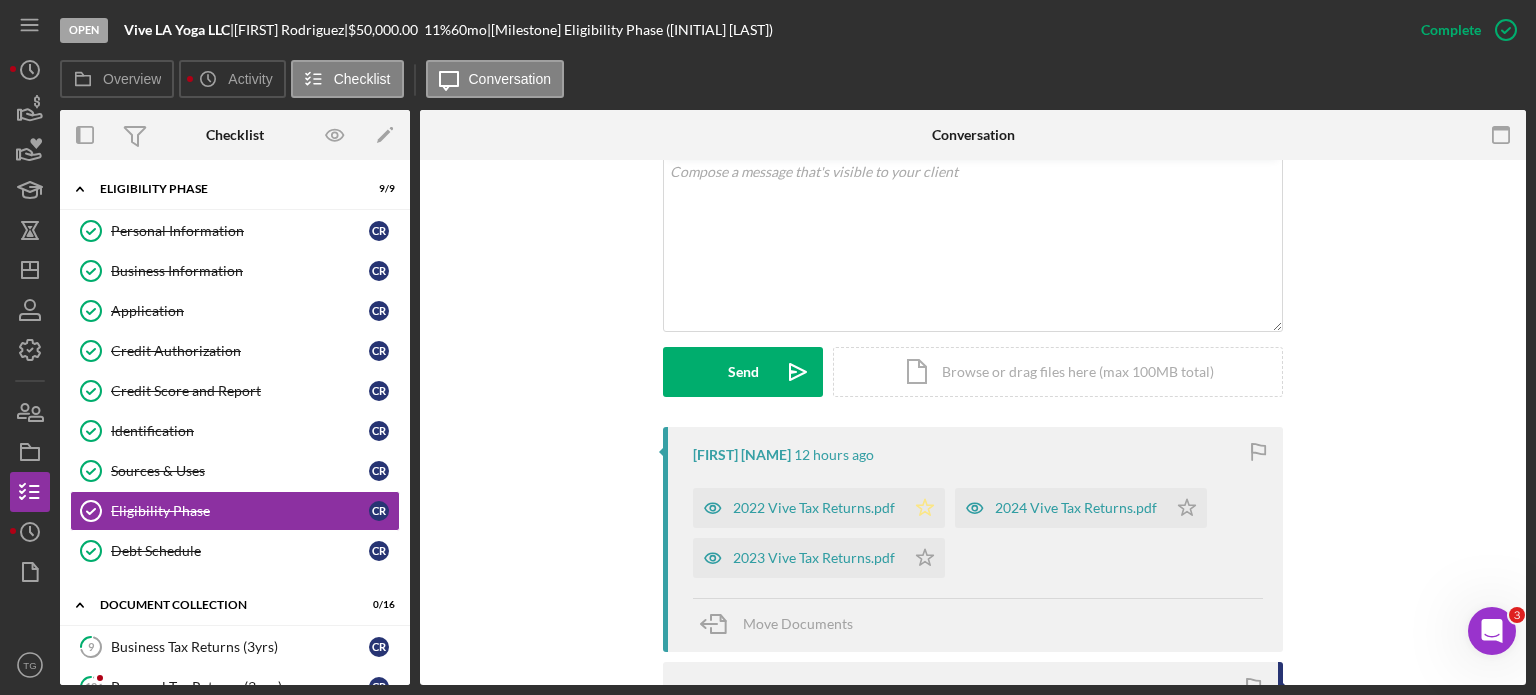 click on "Icon/Star" 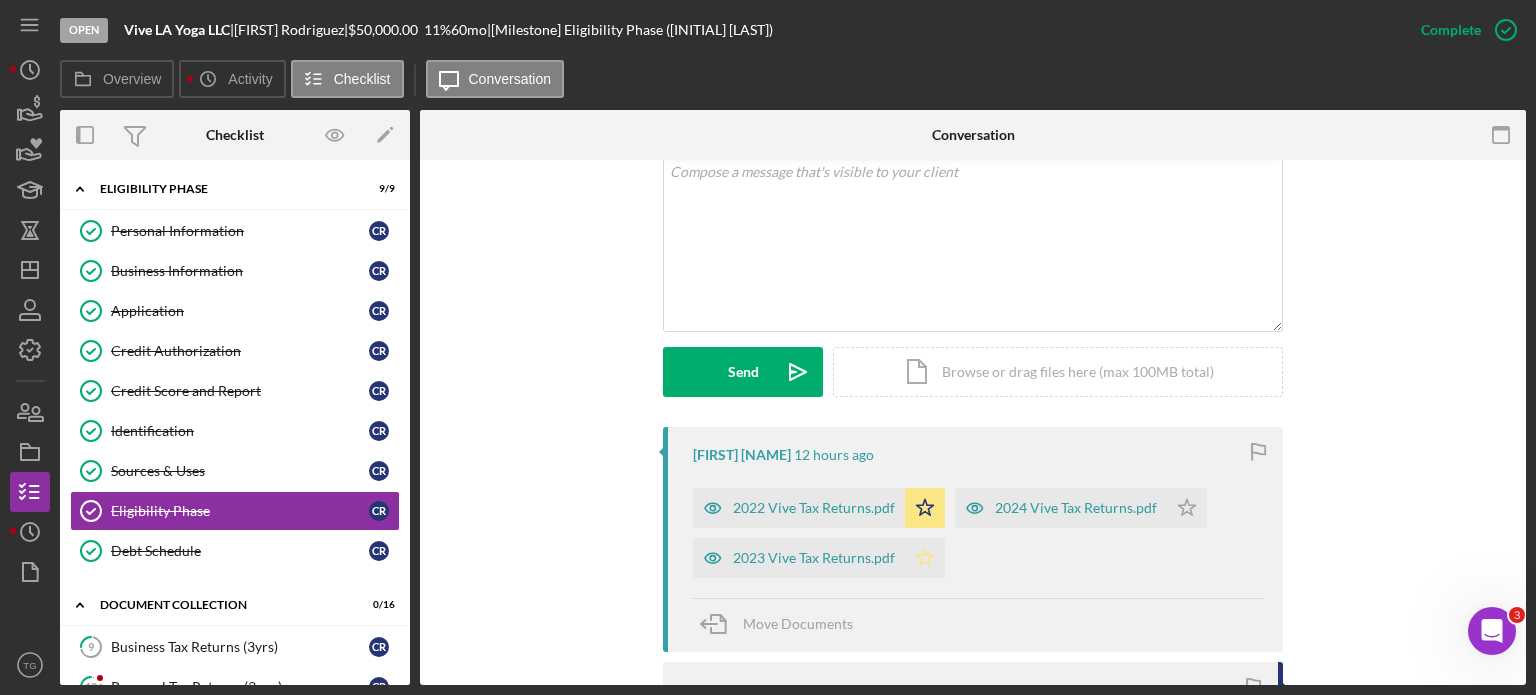 click on "Icon/Star" 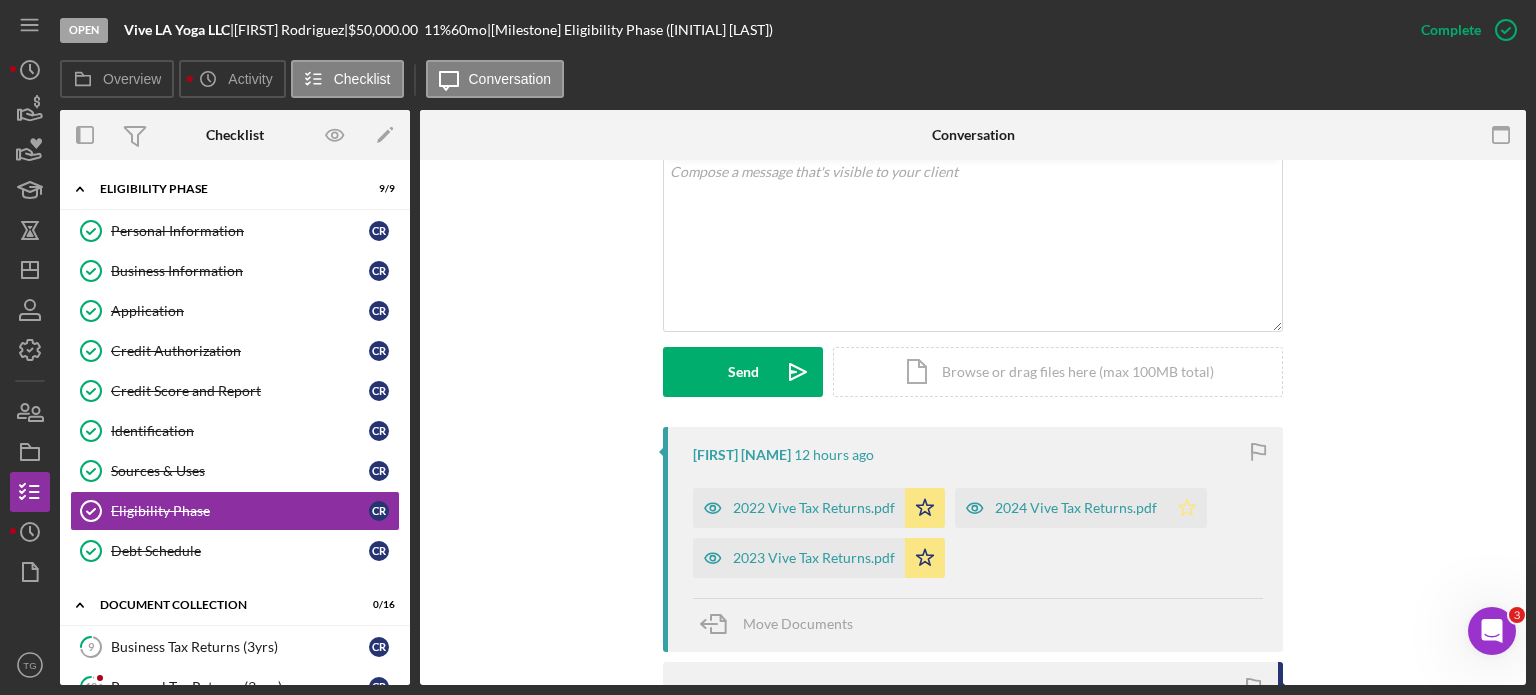click on "Icon/Star" 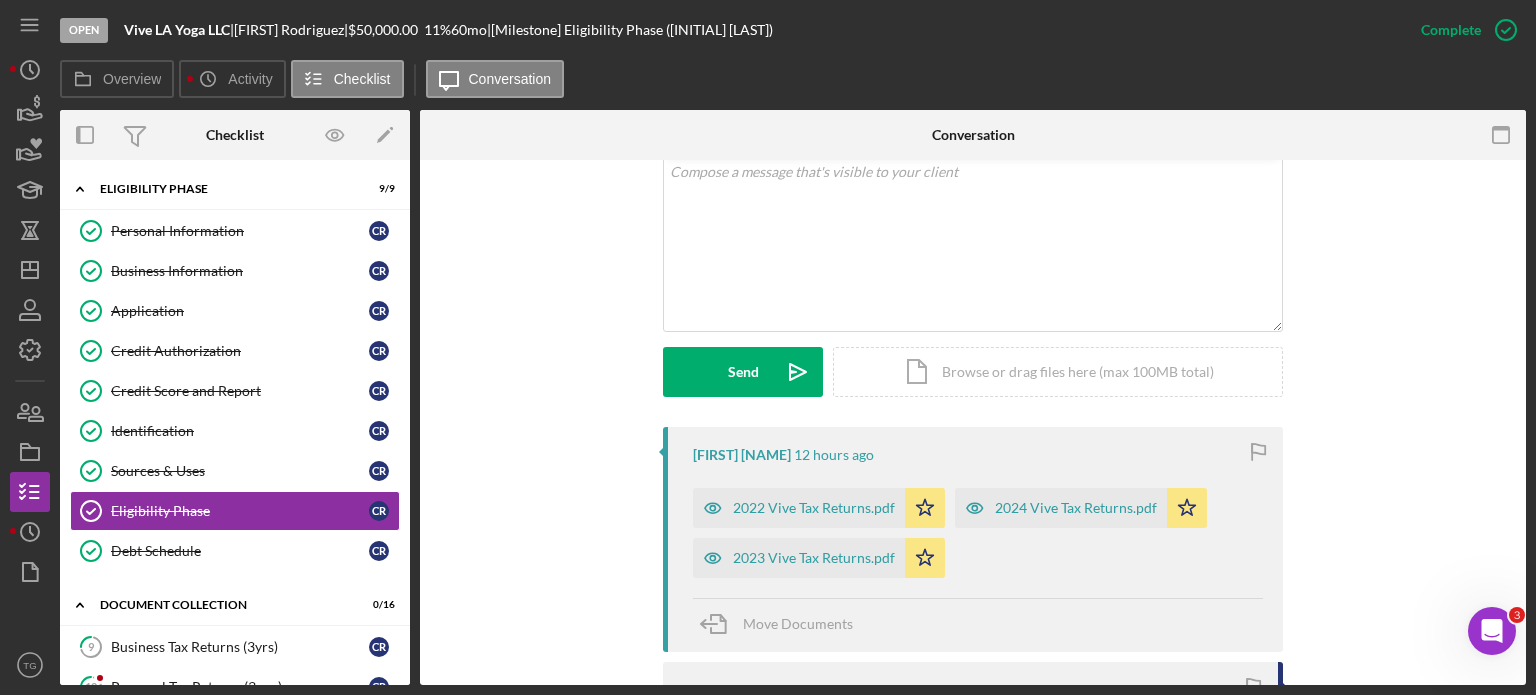 scroll, scrollTop: 200, scrollLeft: 0, axis: vertical 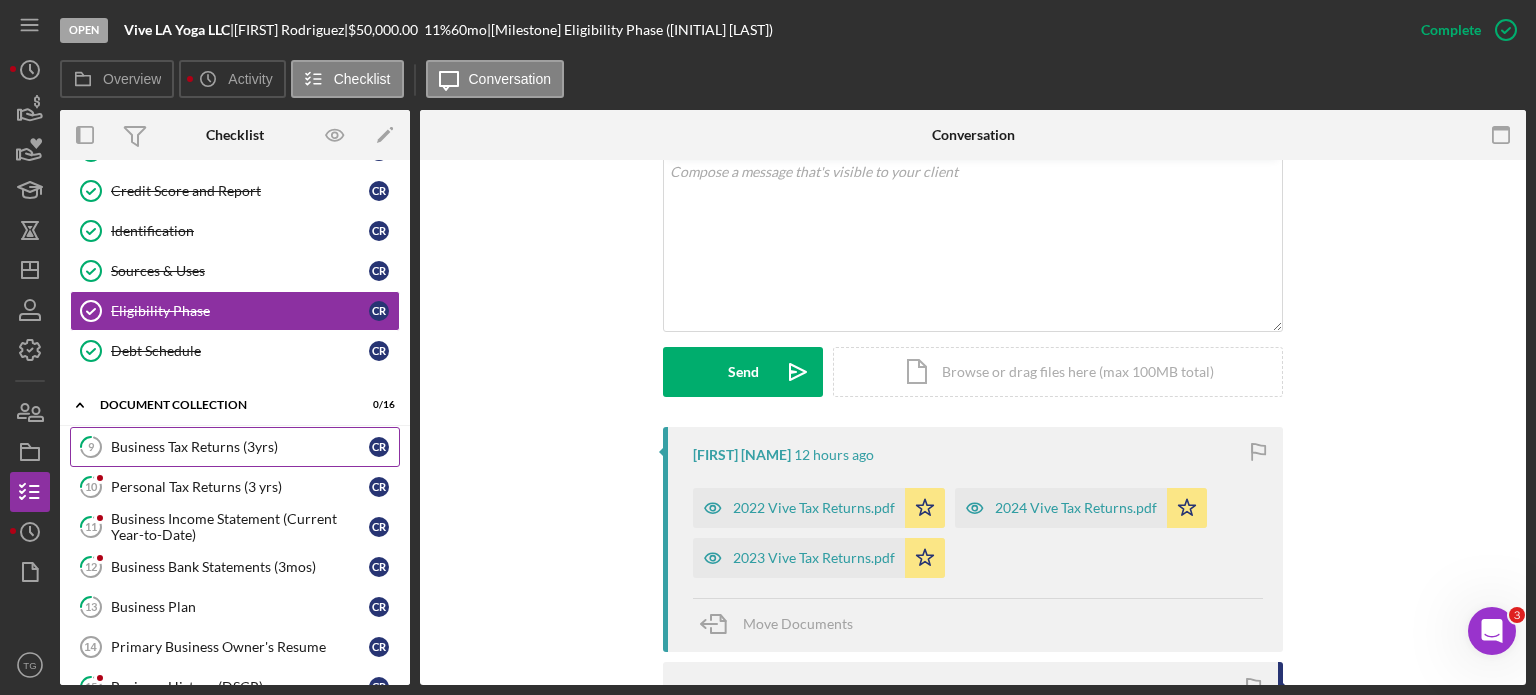 click on "9 Business Tax Returns (3yrs) C [LAST]" at bounding box center (235, 447) 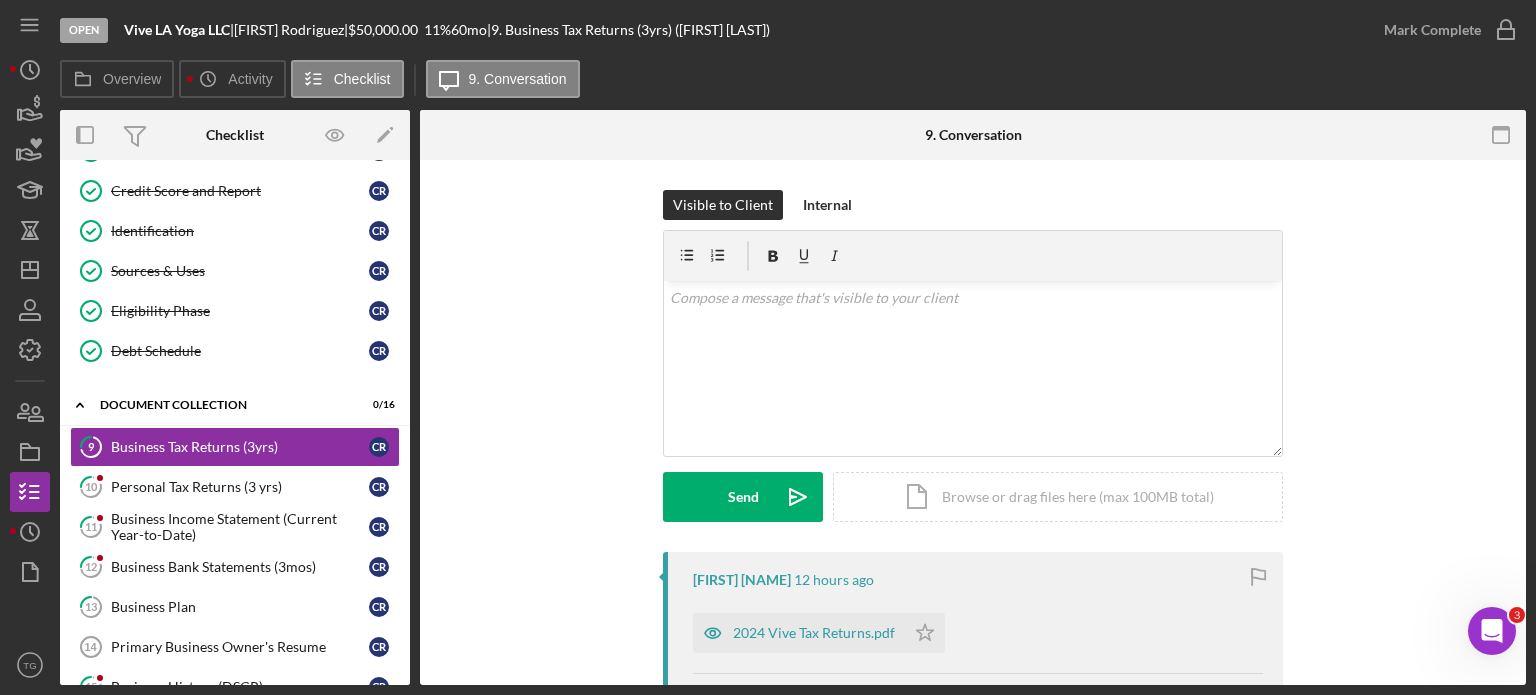 scroll, scrollTop: 100, scrollLeft: 0, axis: vertical 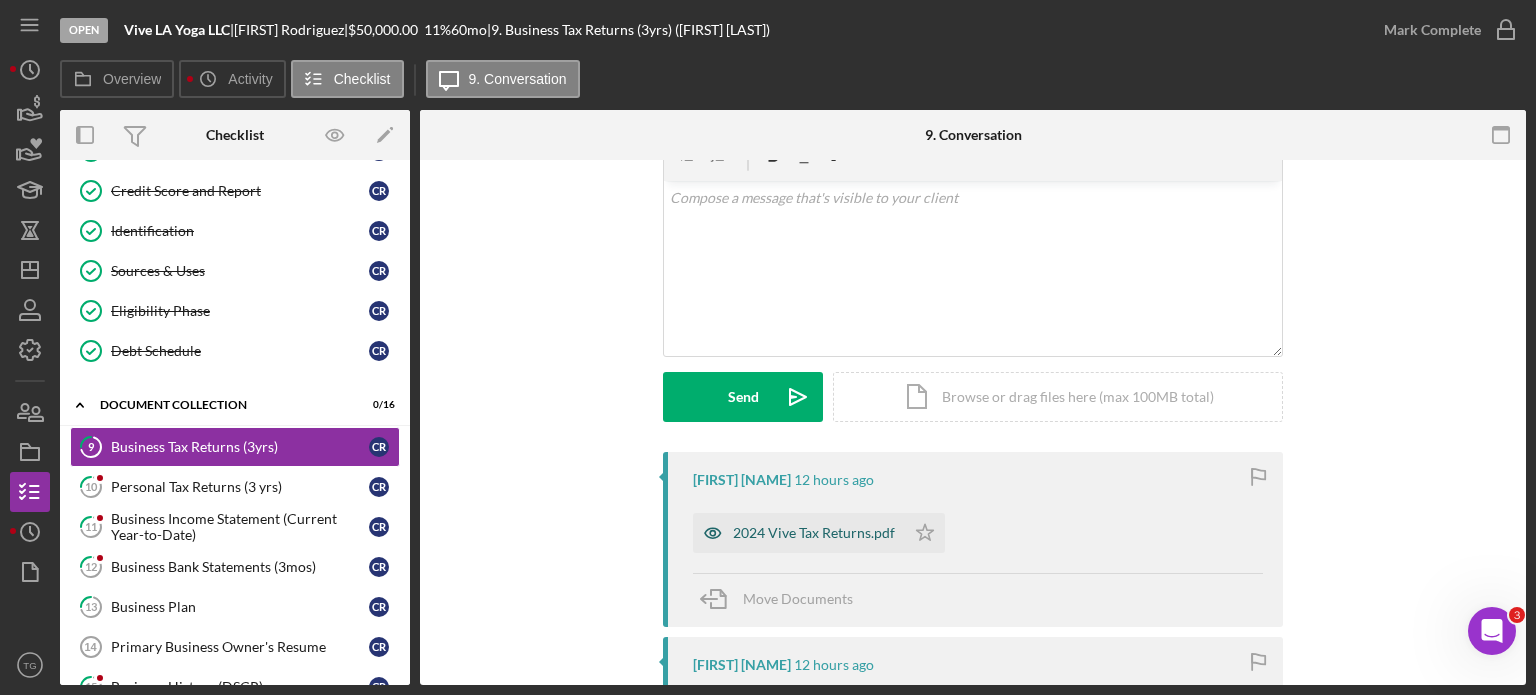 click on "2024 Vive Tax Returns.pdf" at bounding box center [799, 533] 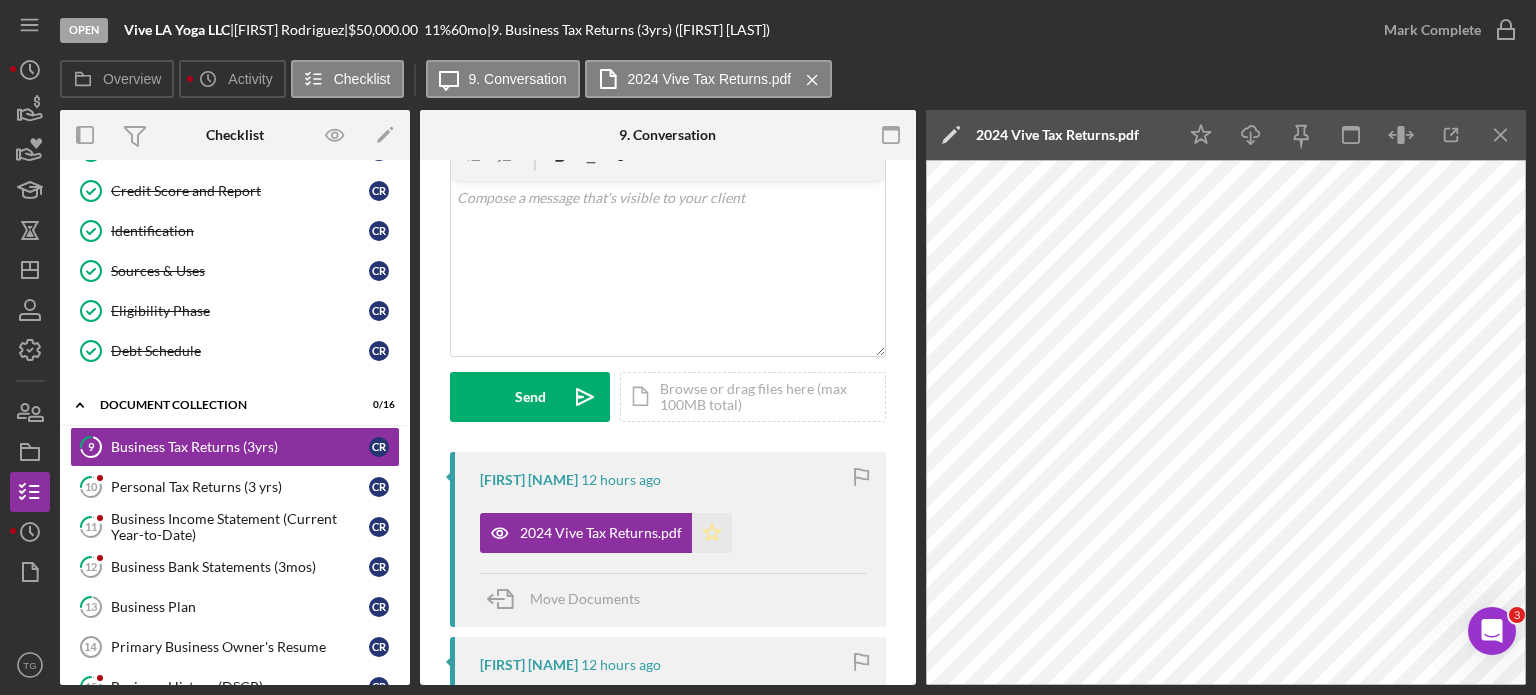 click 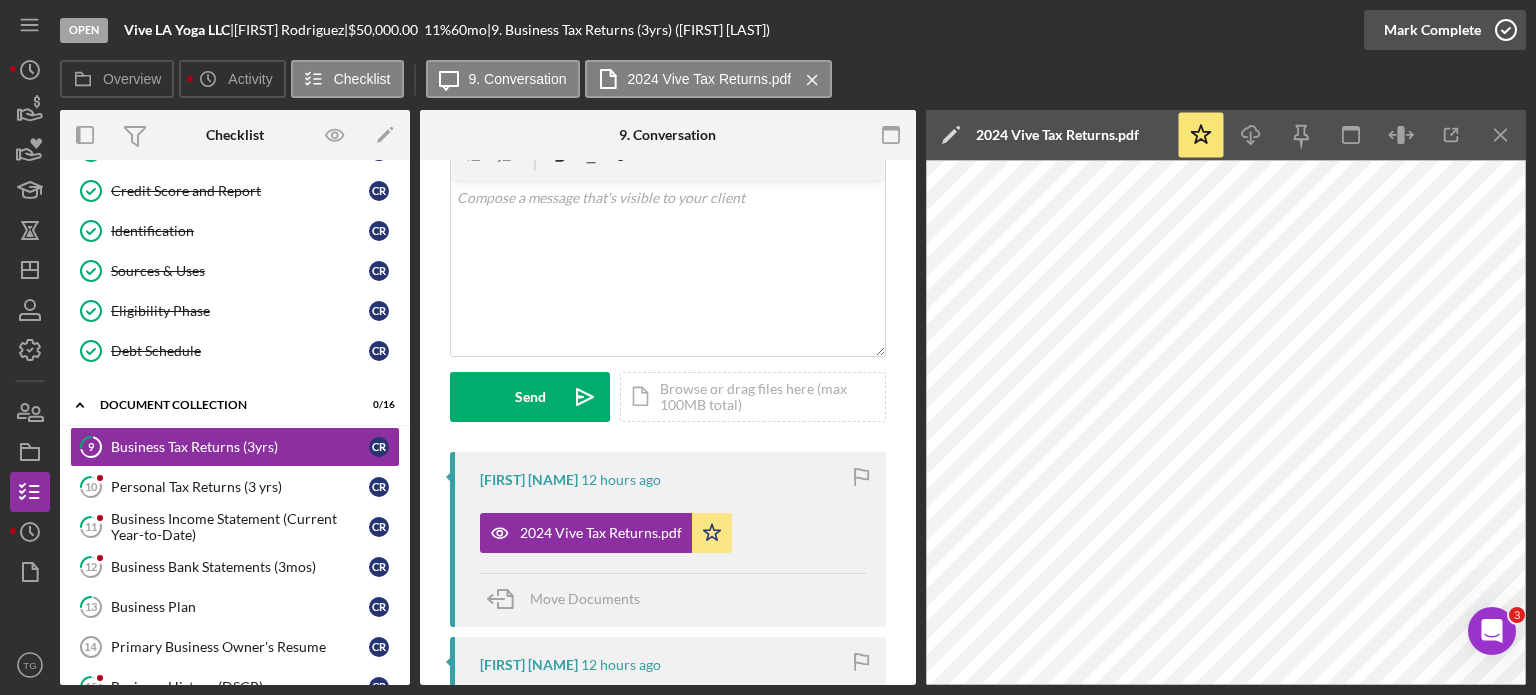click 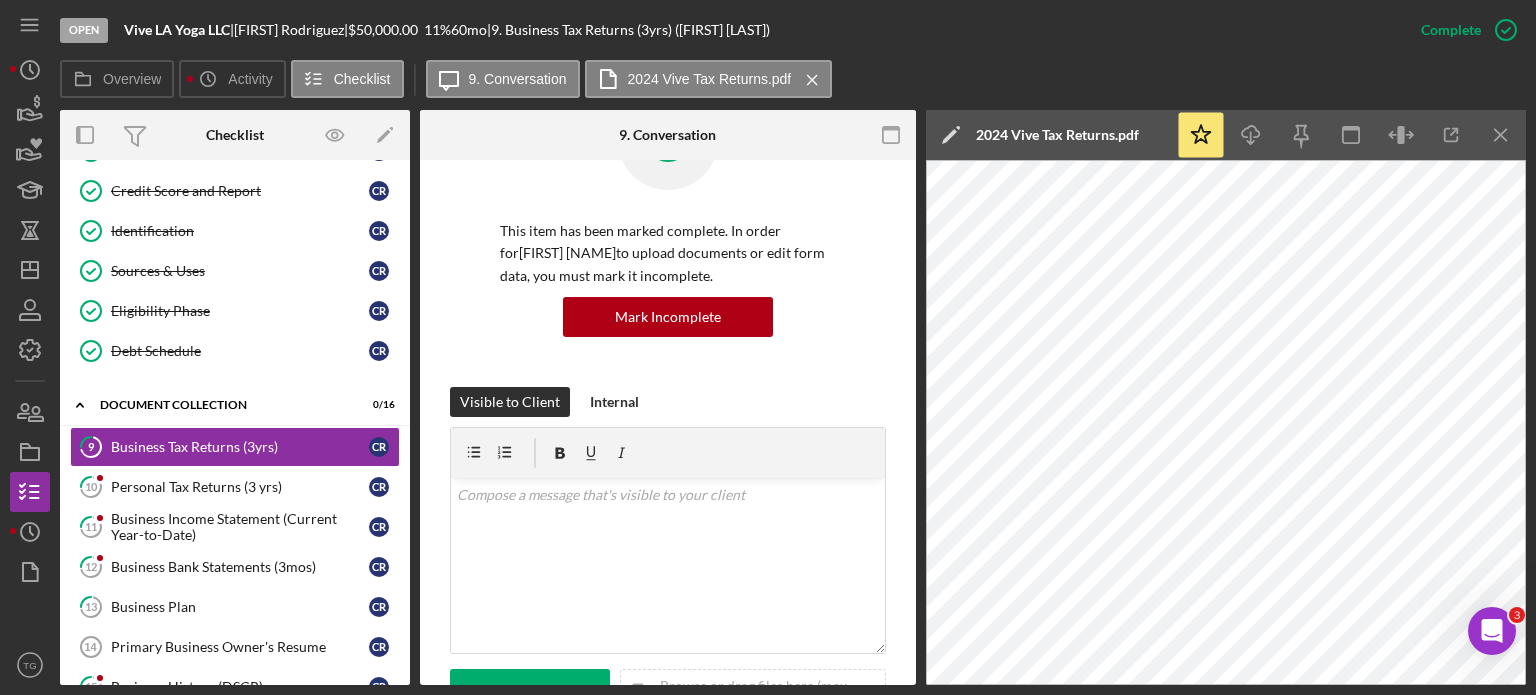 scroll, scrollTop: 396, scrollLeft: 0, axis: vertical 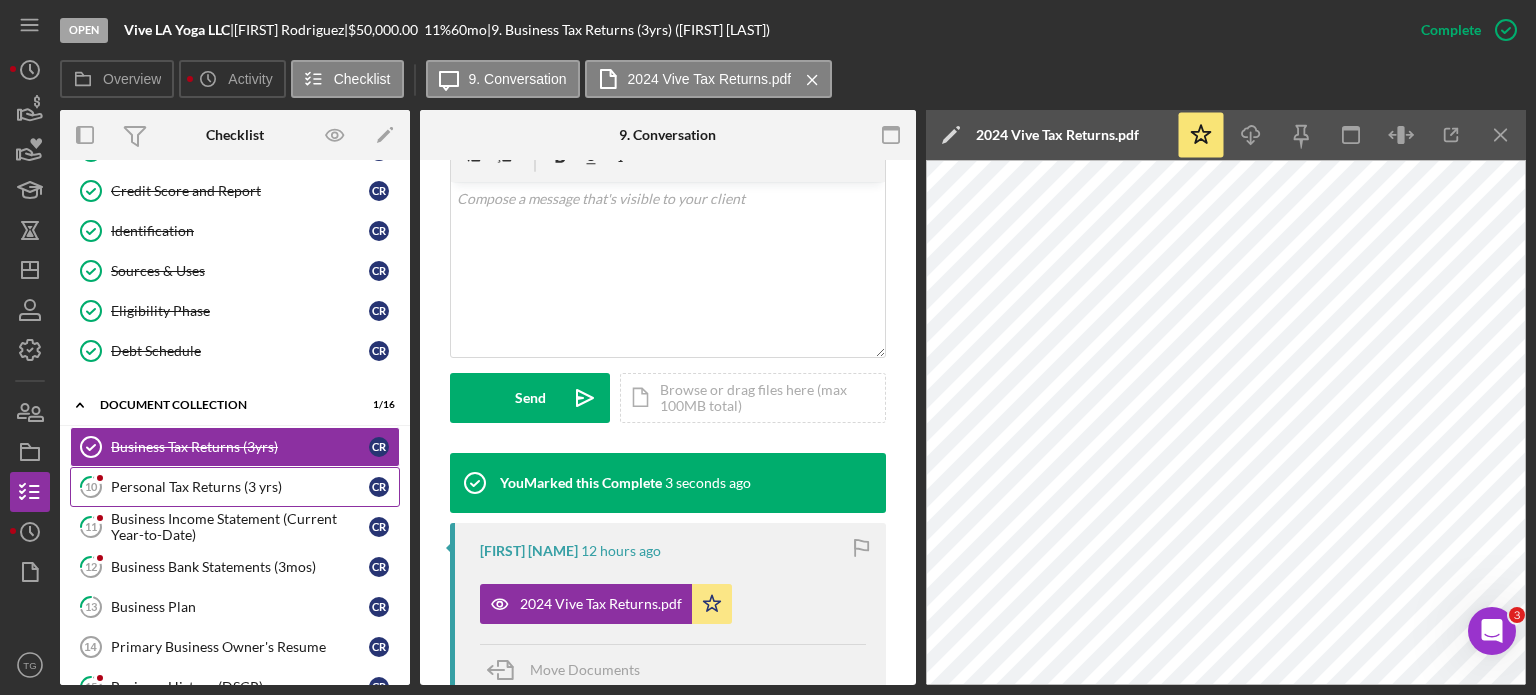 click on "10 Personal Tax Returns (3 yrs) C [NAME]" at bounding box center [235, 487] 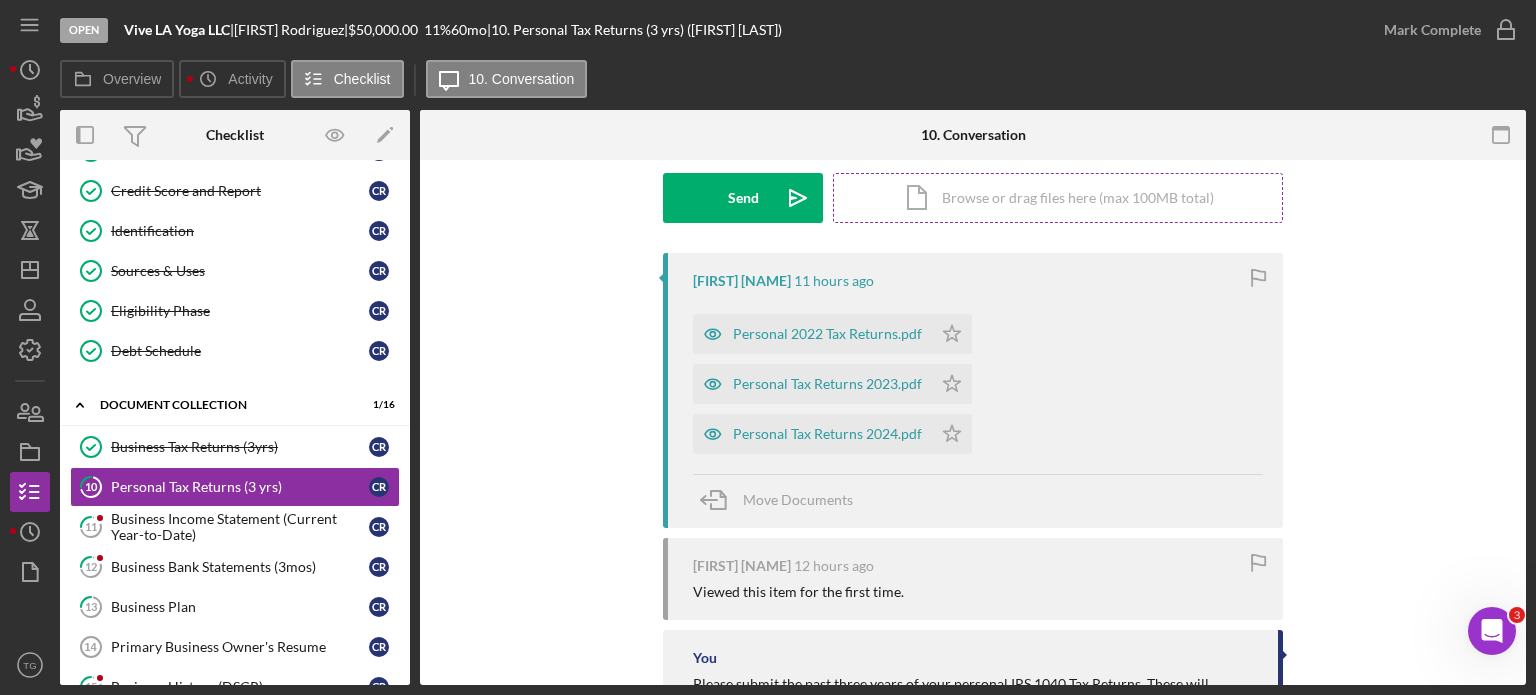 scroll, scrollTop: 300, scrollLeft: 0, axis: vertical 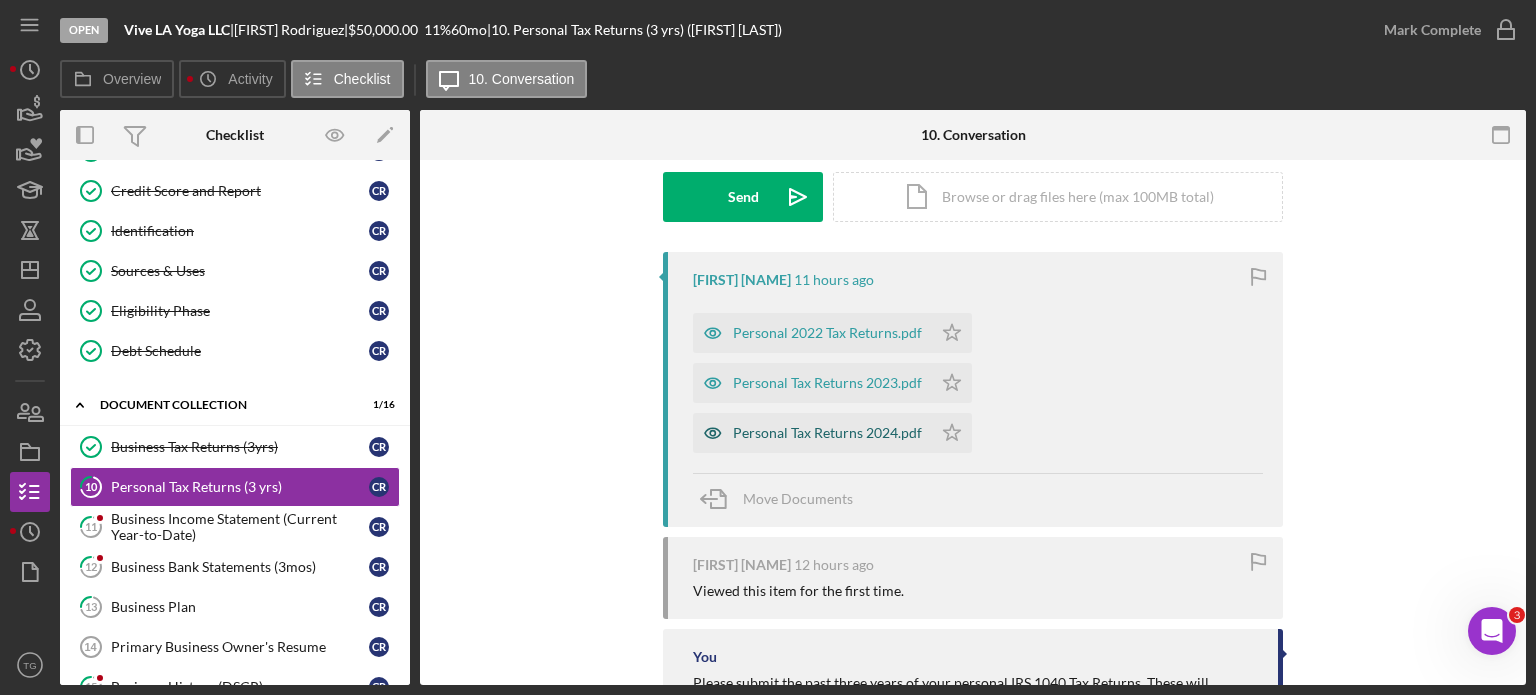 click on "Personal Tax Returns 2024.pdf" at bounding box center (827, 433) 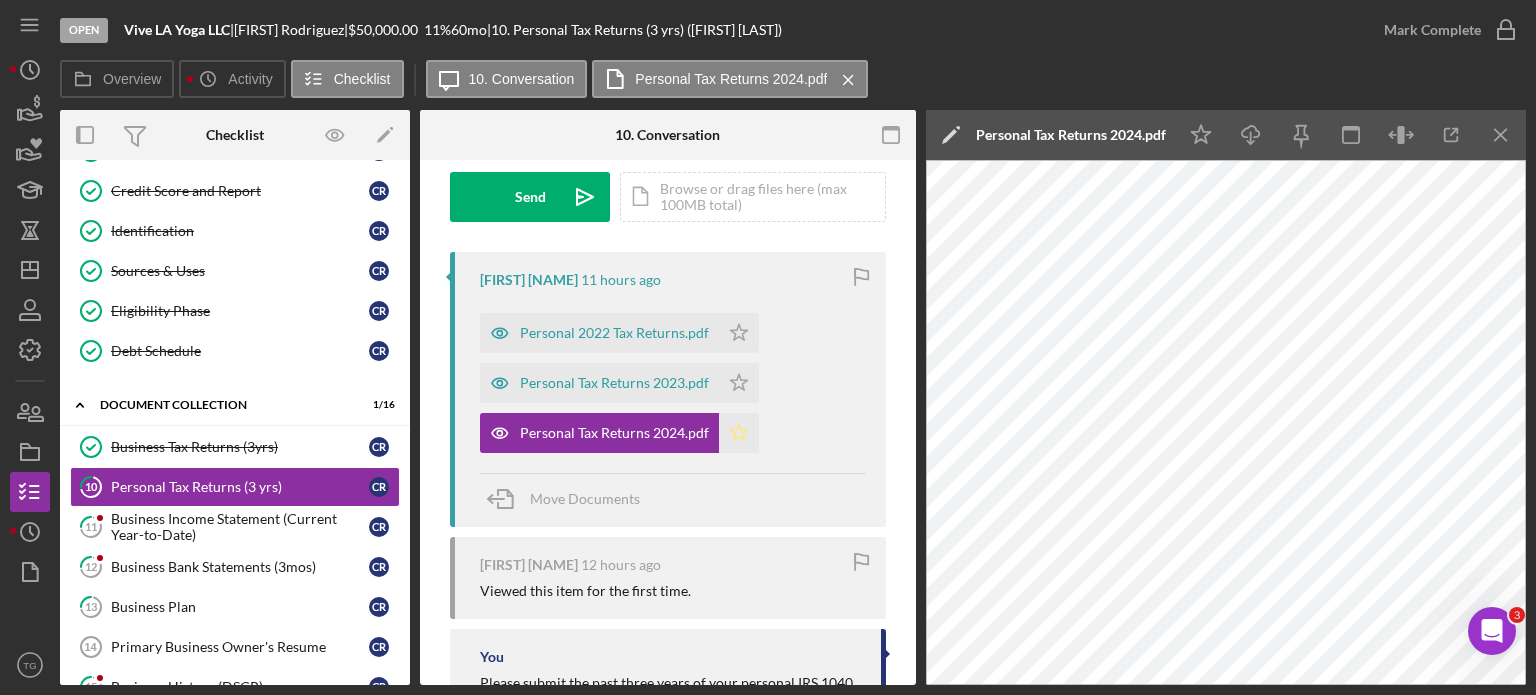 click 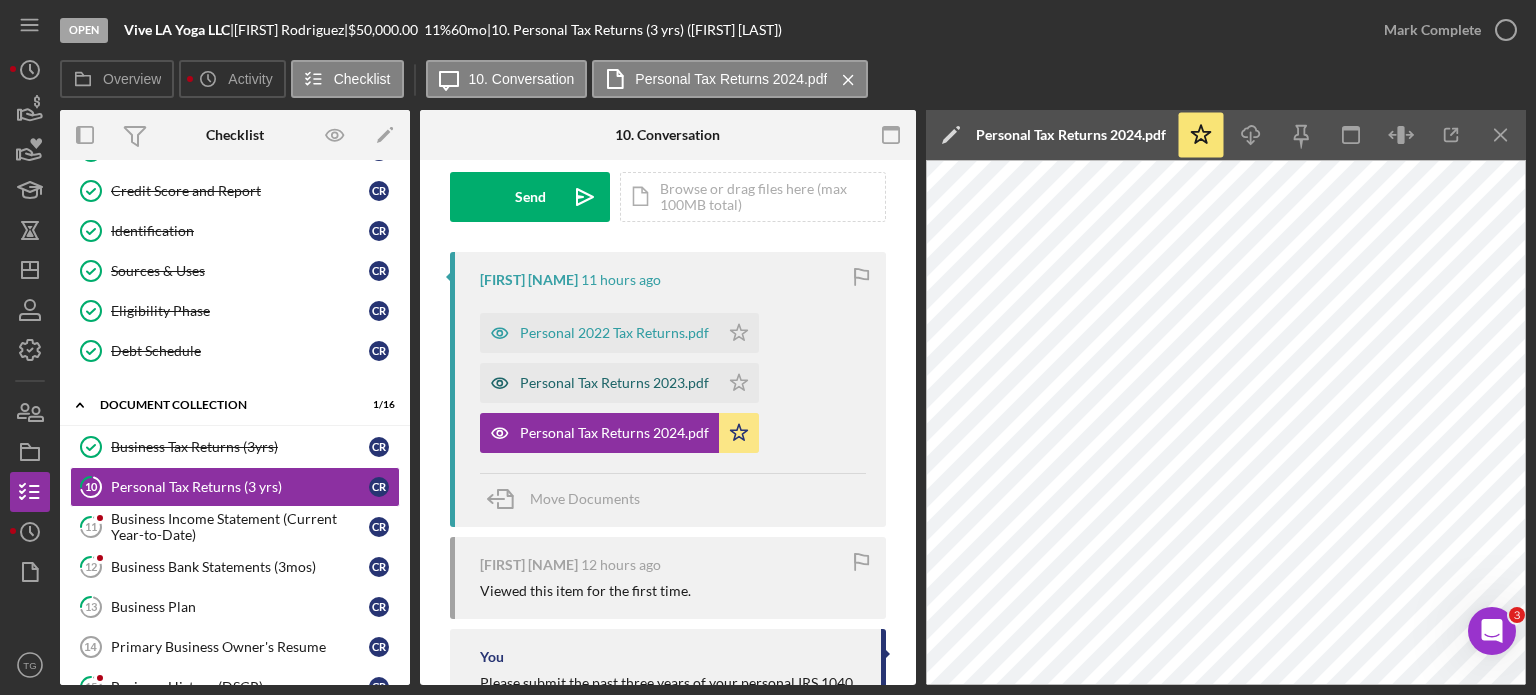 click on "Personal Tax Returns 2023.pdf" at bounding box center (599, 383) 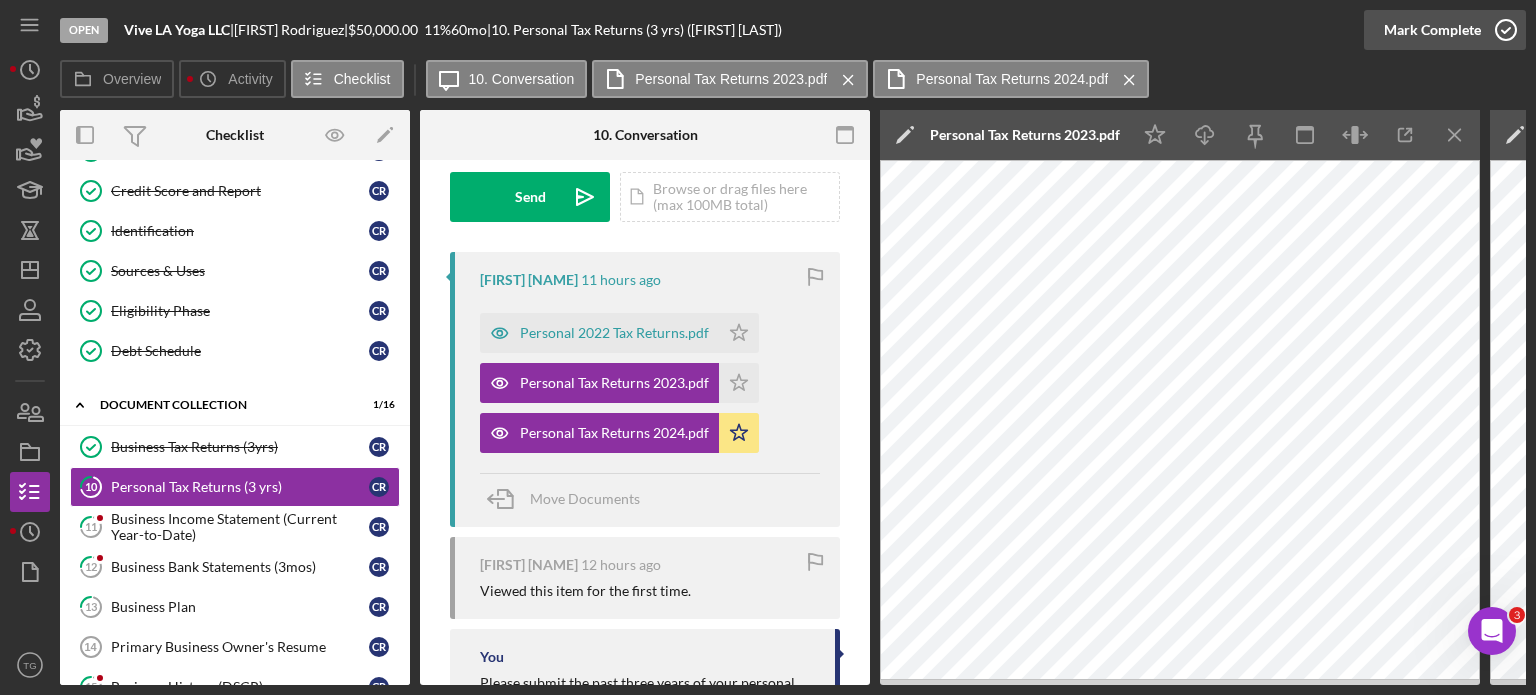 click 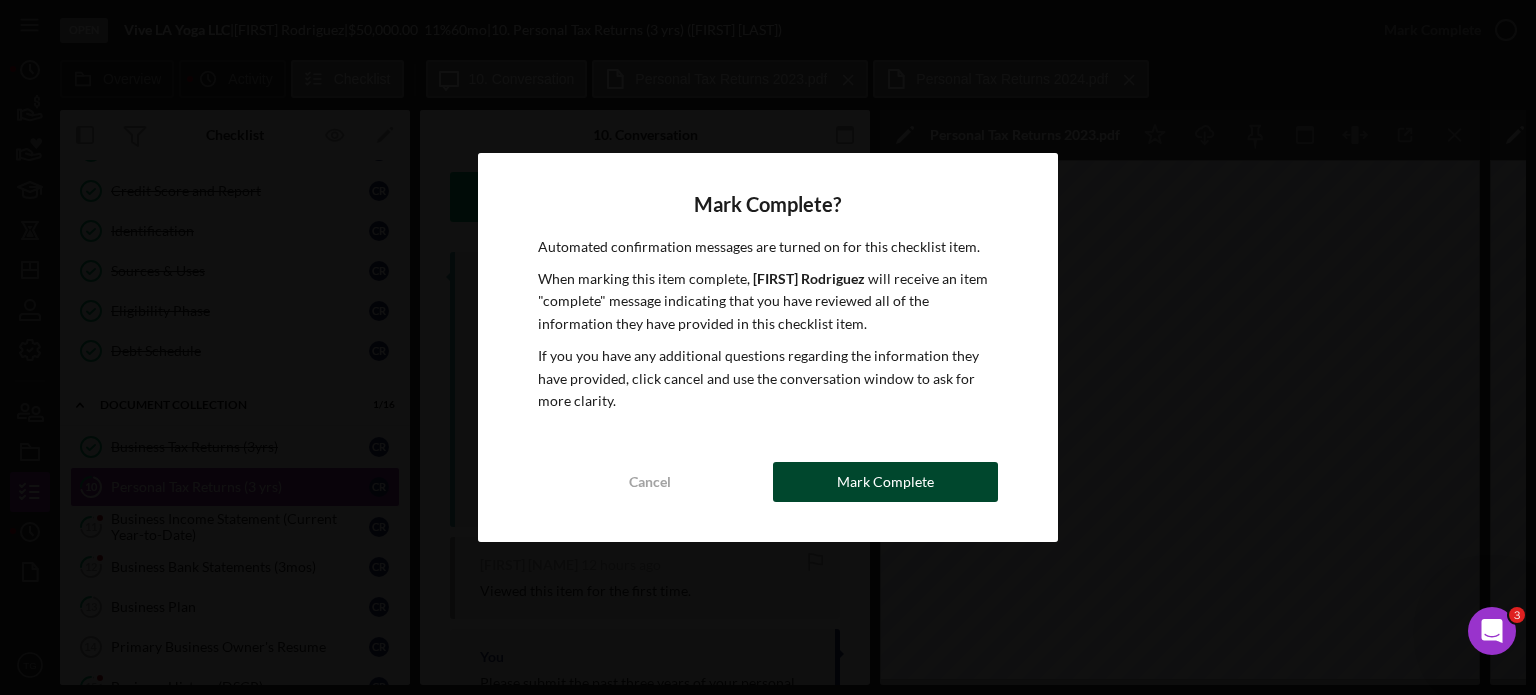 click on "Mark Complete" at bounding box center [885, 482] 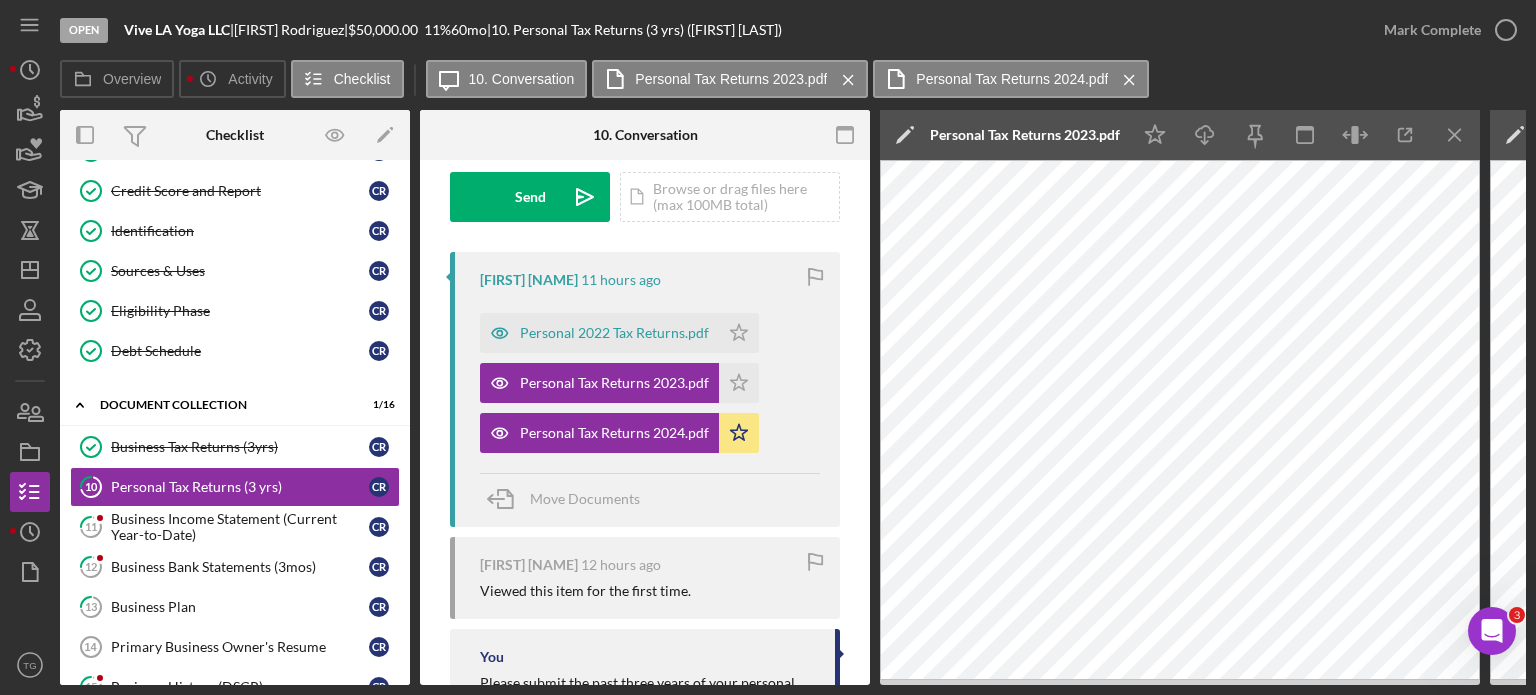 scroll, scrollTop: 596, scrollLeft: 0, axis: vertical 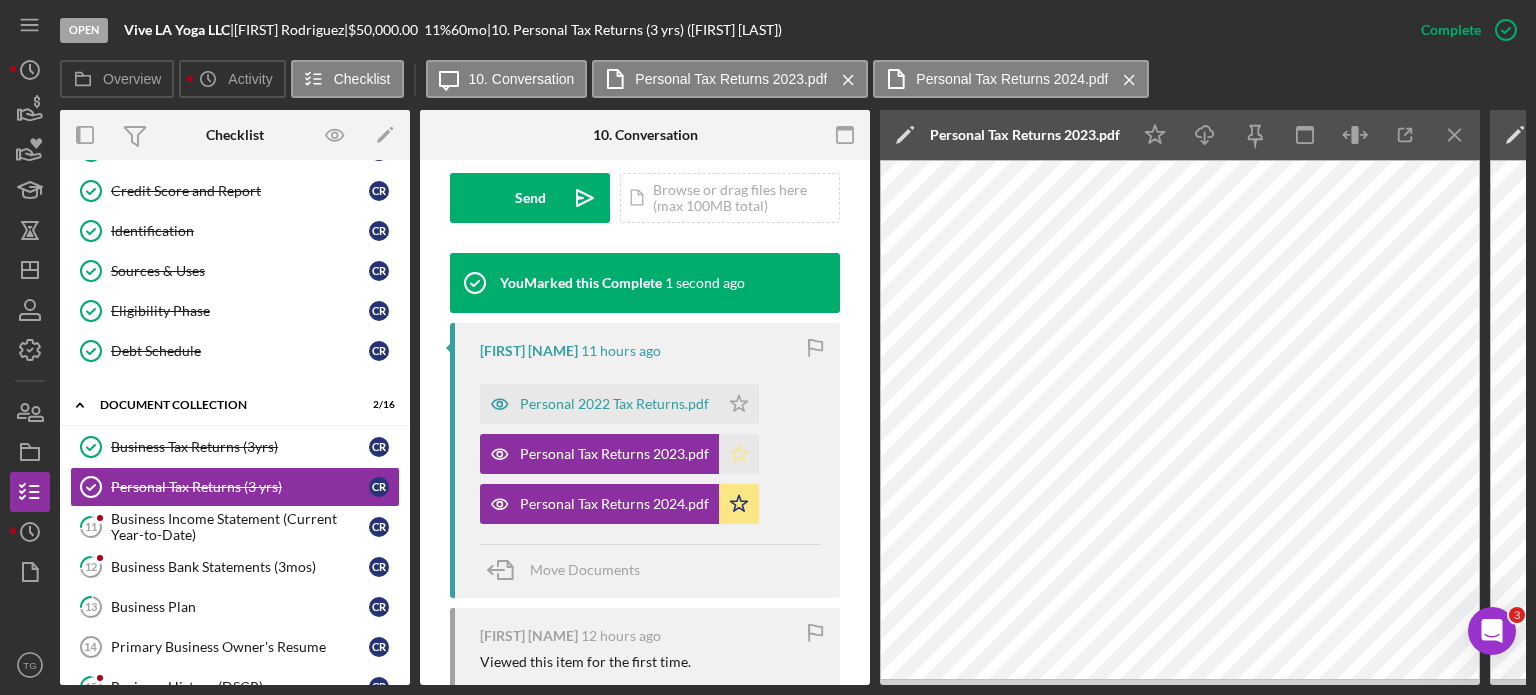 click on "Icon/Star" 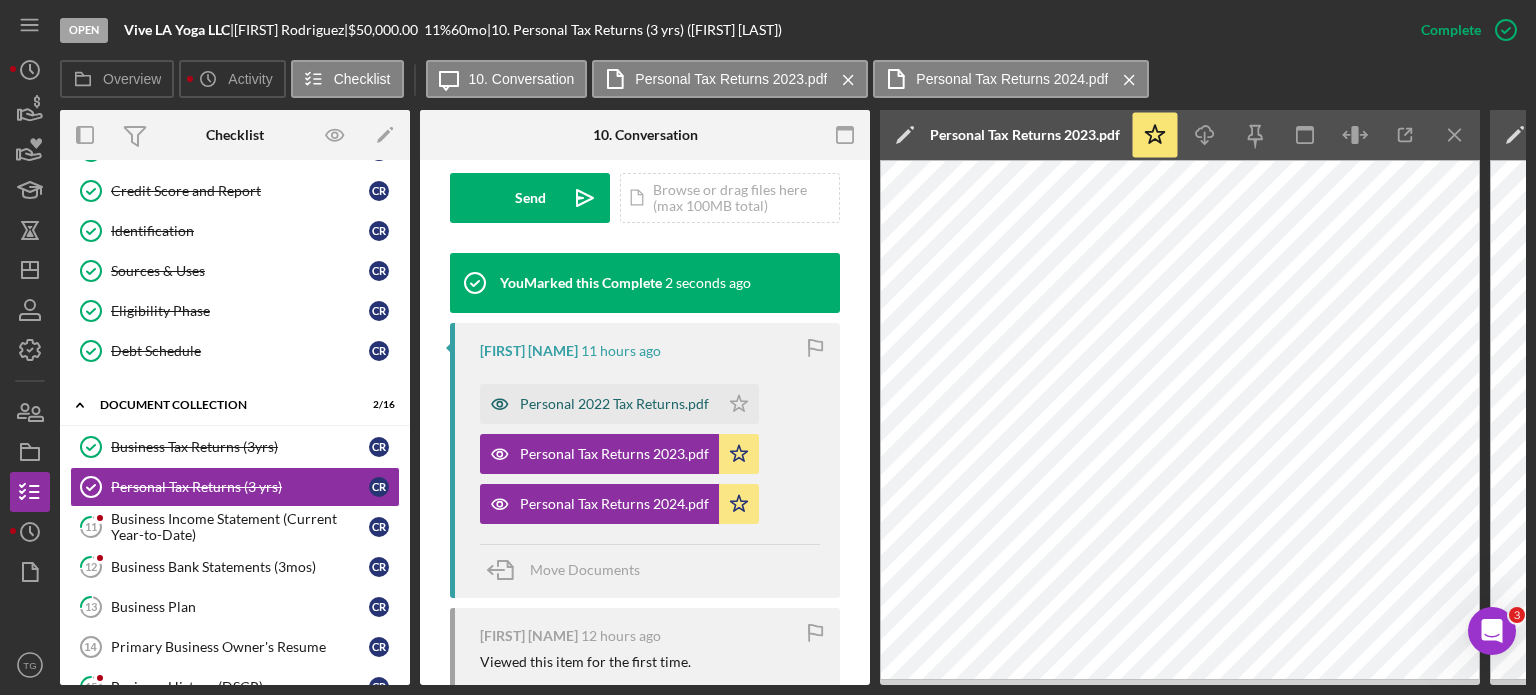 click on "Personal 2022 Tax Returns.pdf" at bounding box center (614, 404) 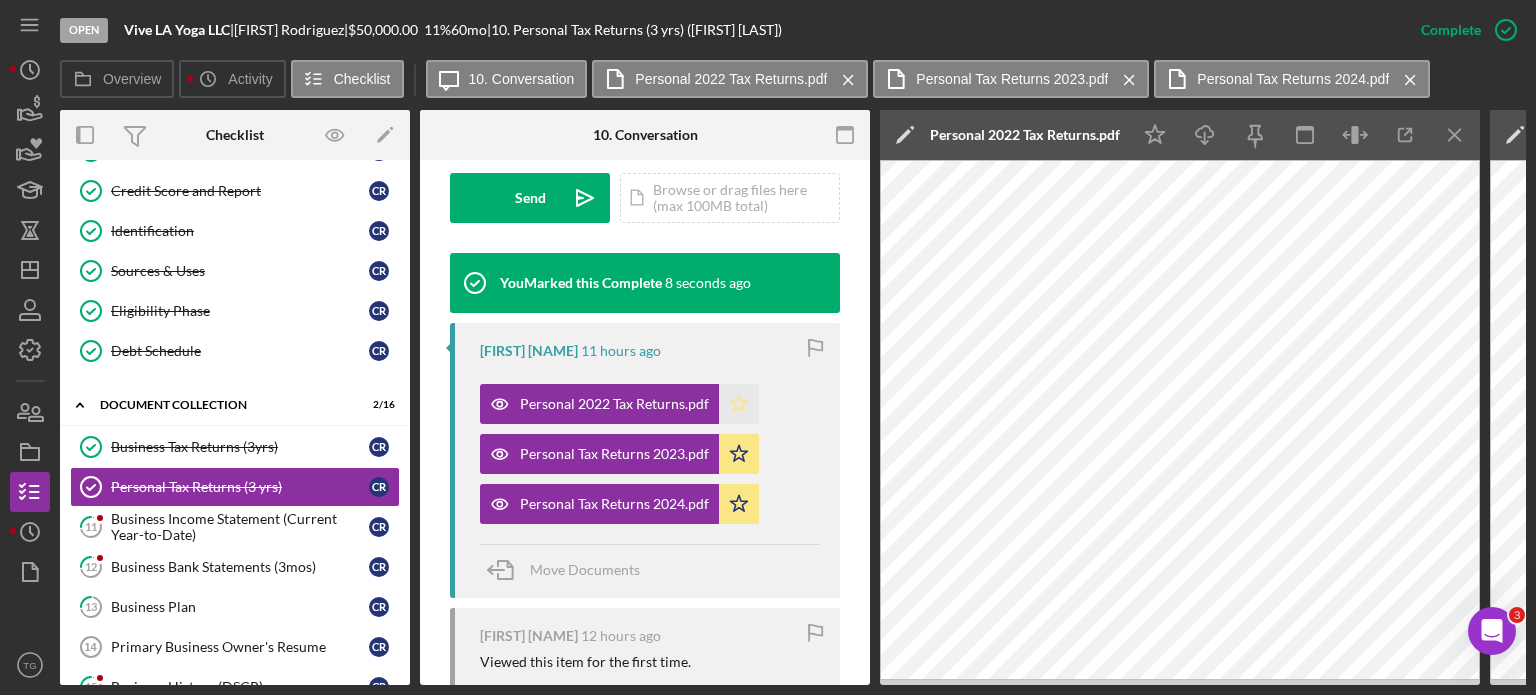click on "Icon/Star" 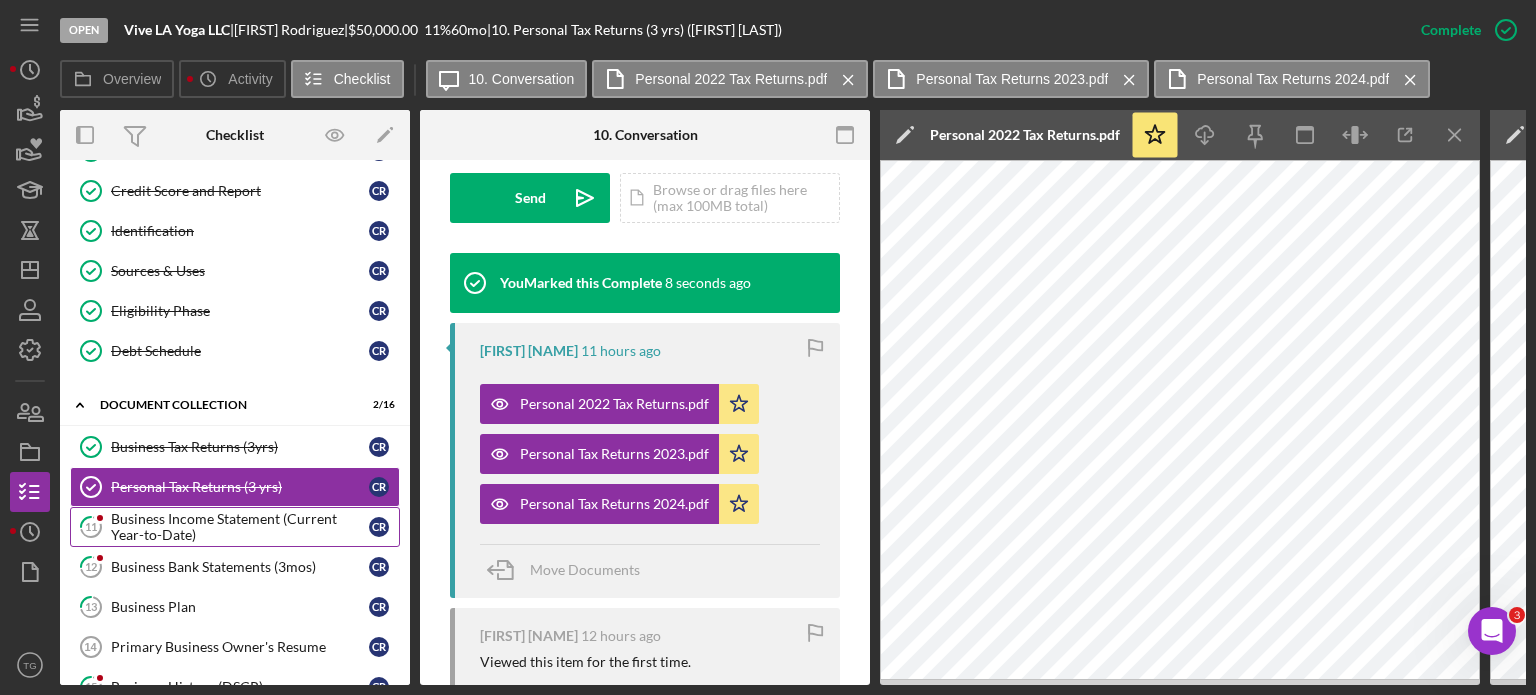 click on "Business Income Statement (Current Year-to-Date)" at bounding box center (240, 527) 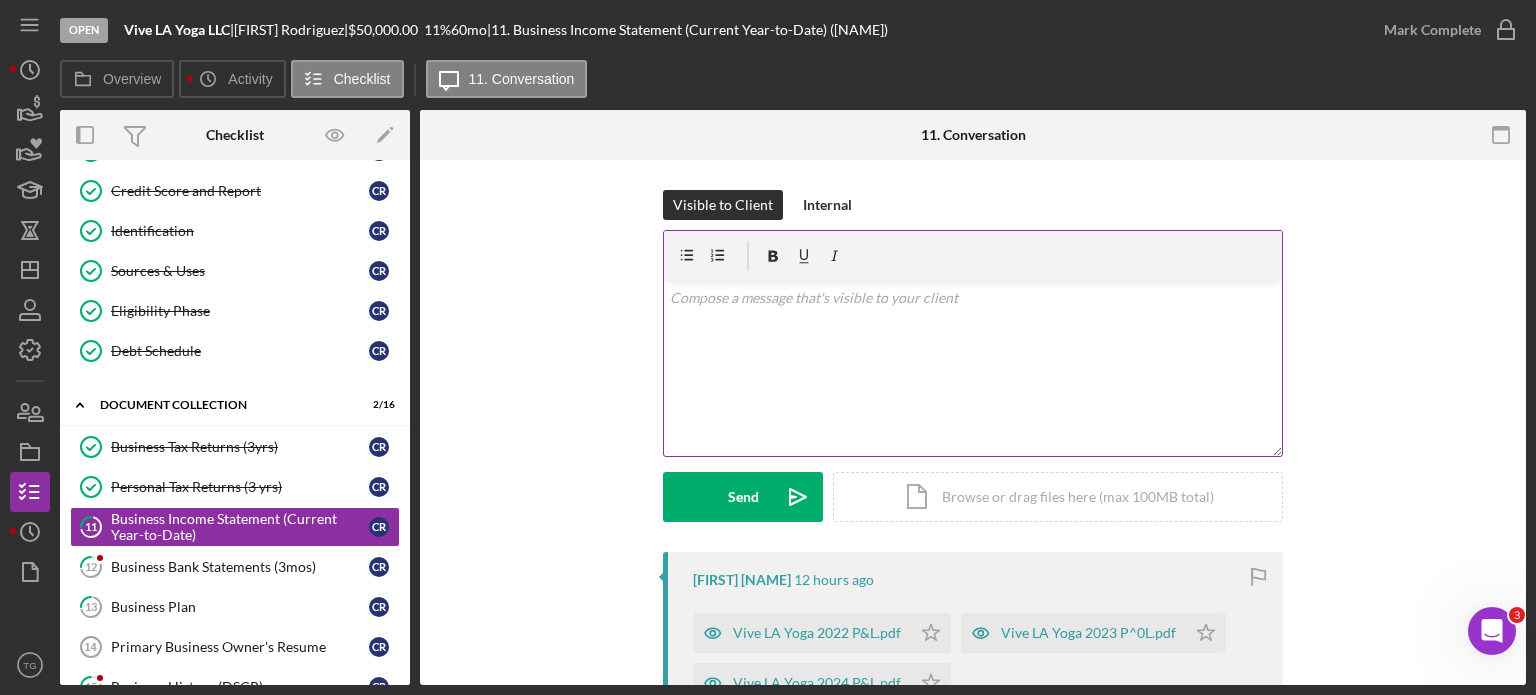 scroll, scrollTop: 300, scrollLeft: 0, axis: vertical 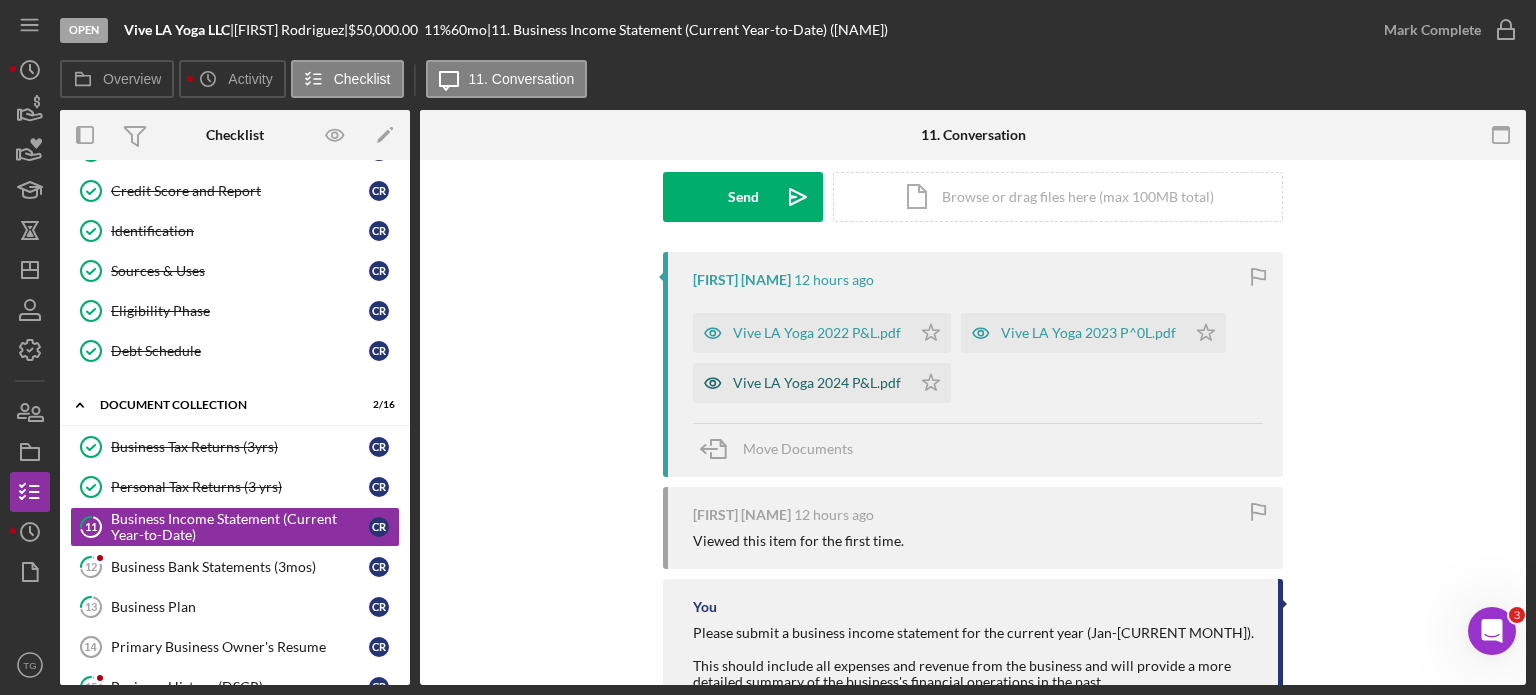 click on "Vive LA Yoga 2024 P&L.pdf" at bounding box center [817, 383] 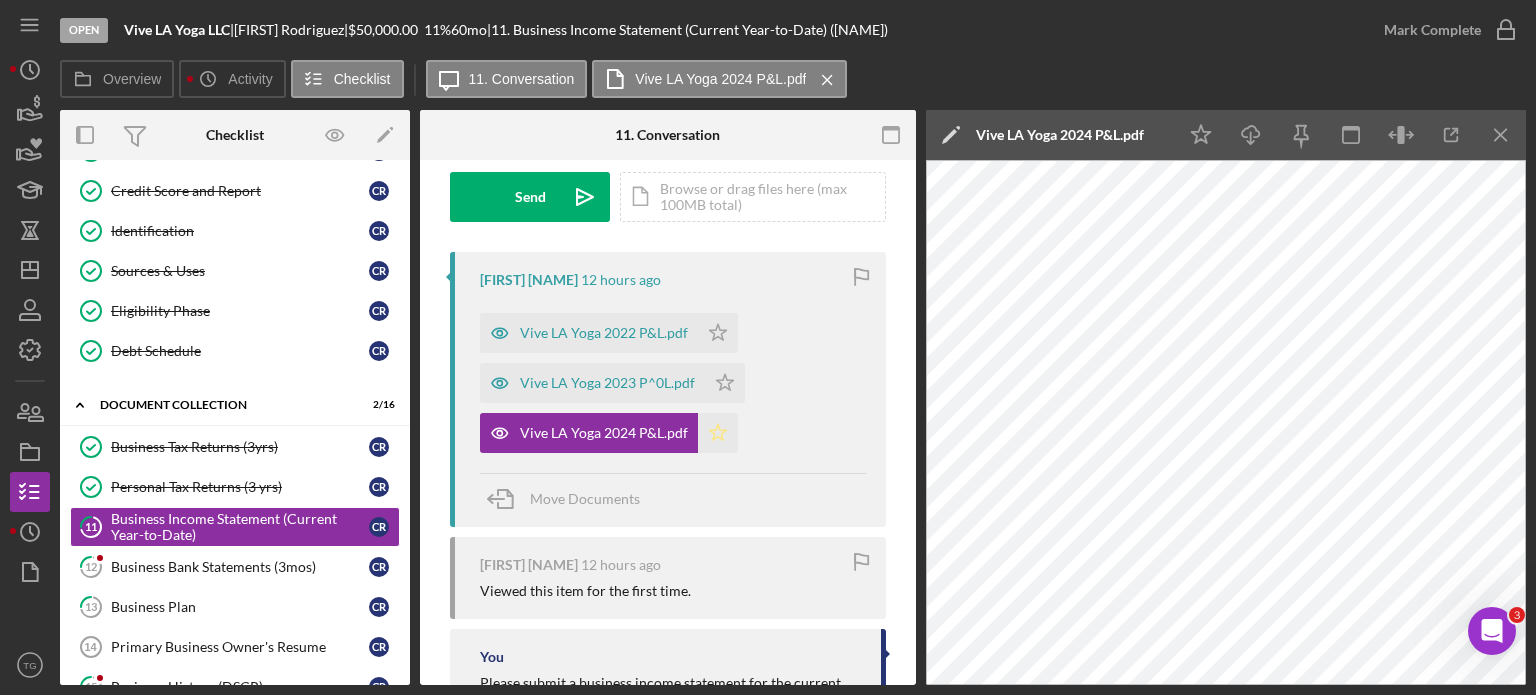 click on "Icon/Star" 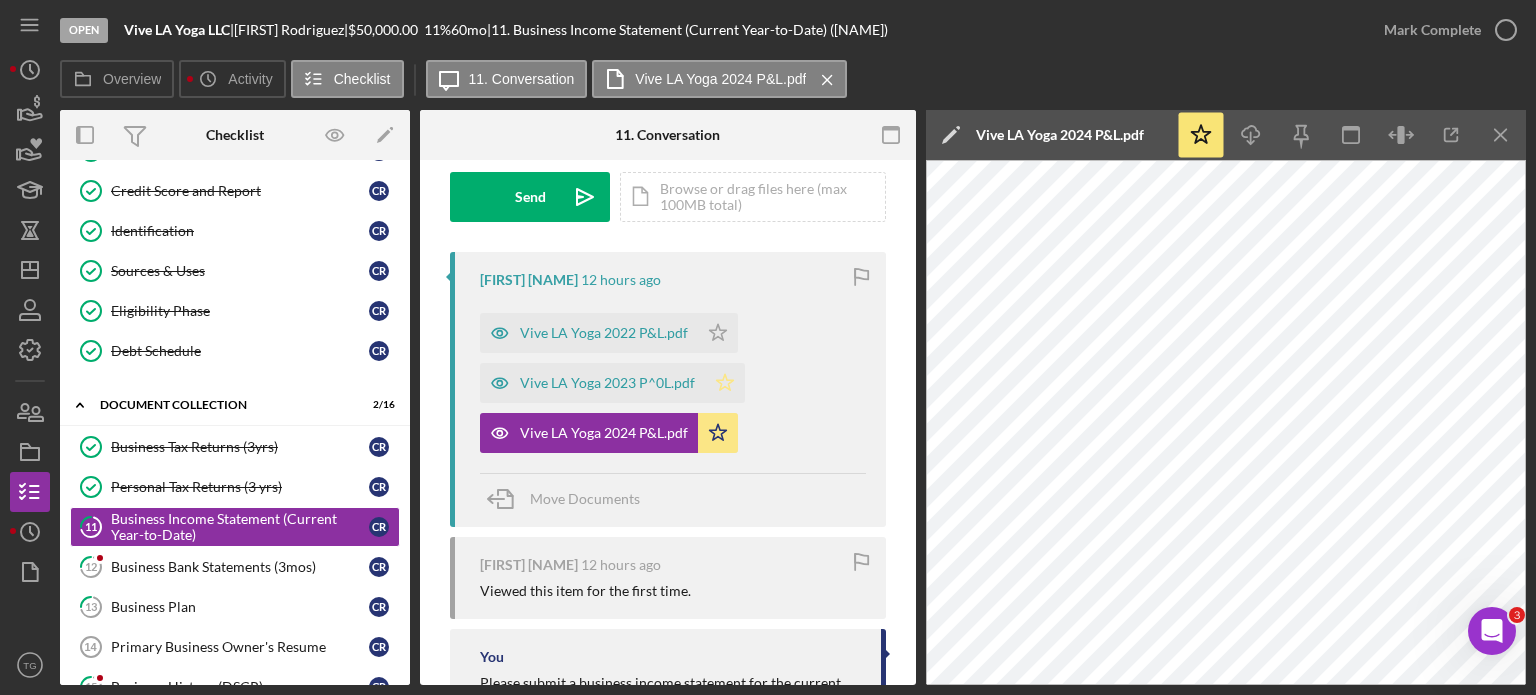 click 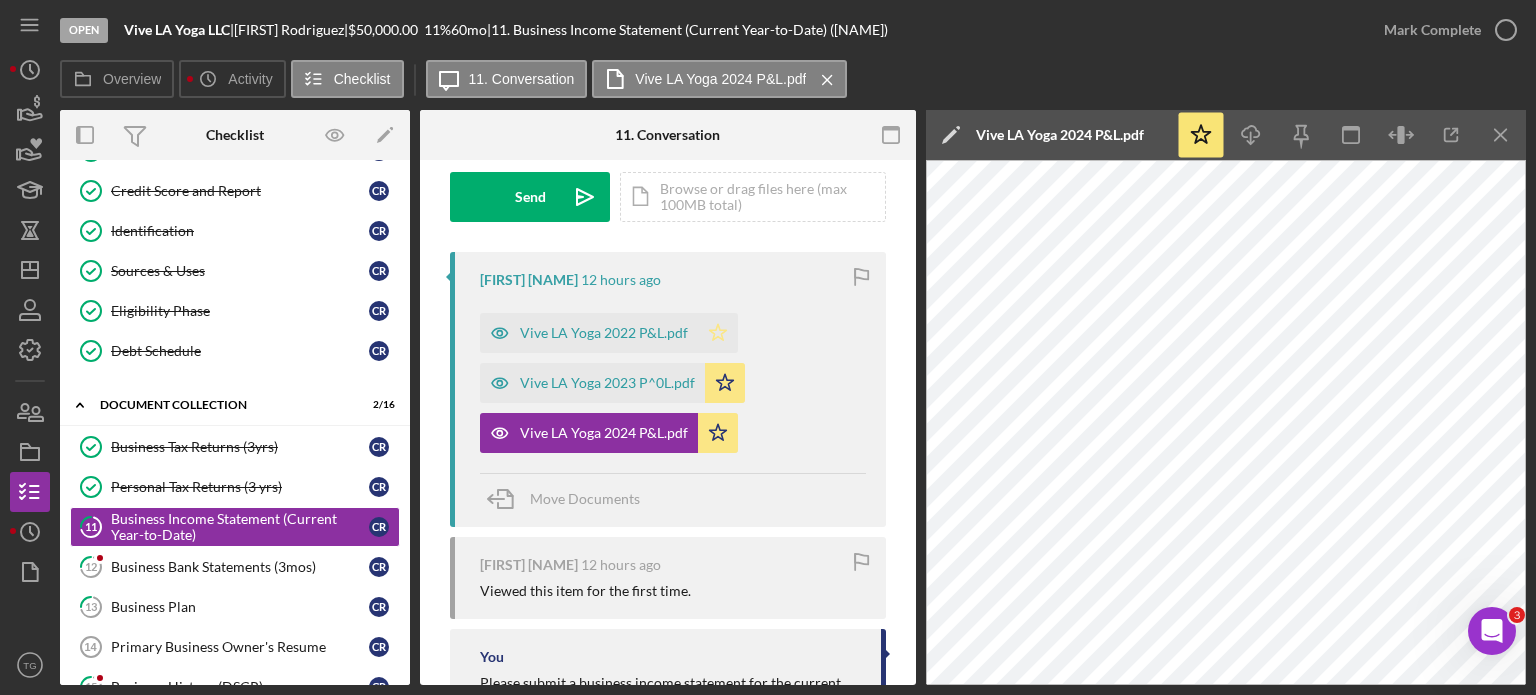 click 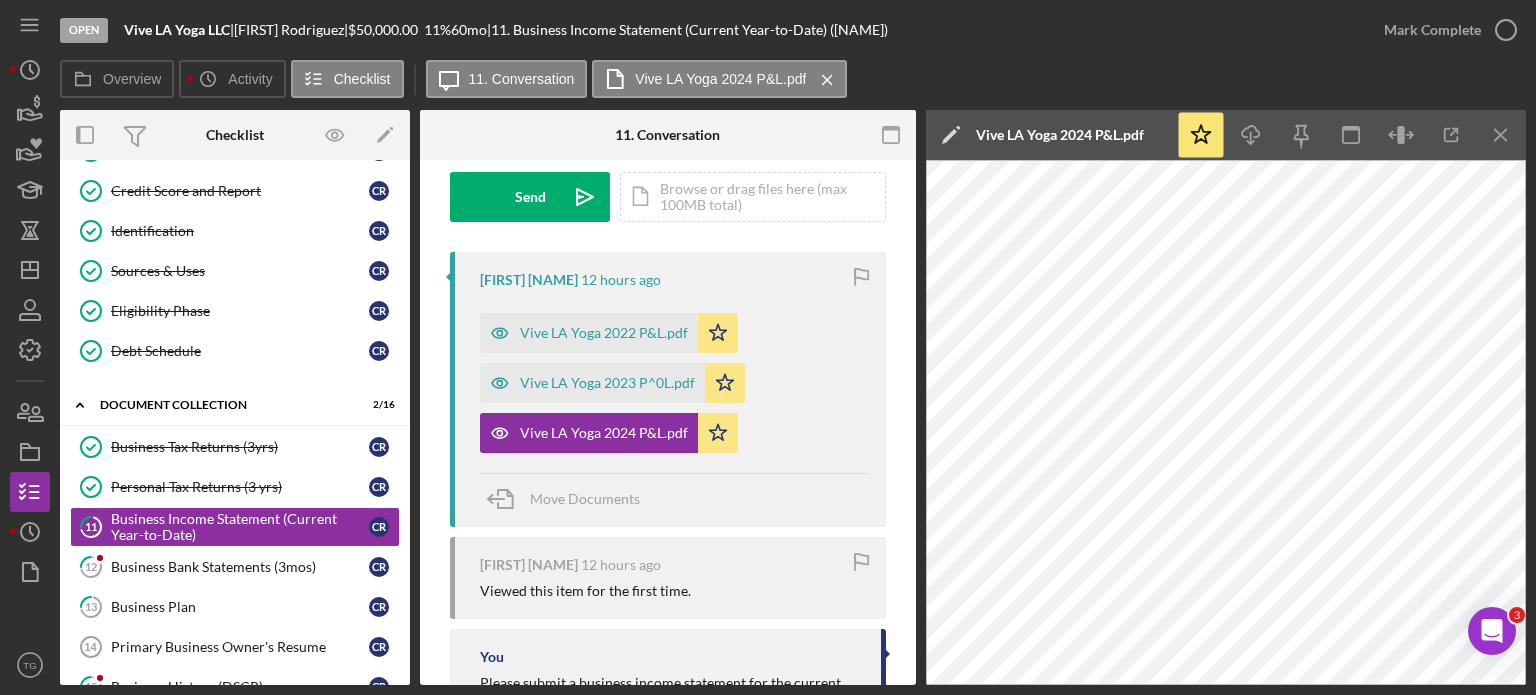 scroll, scrollTop: 0, scrollLeft: 0, axis: both 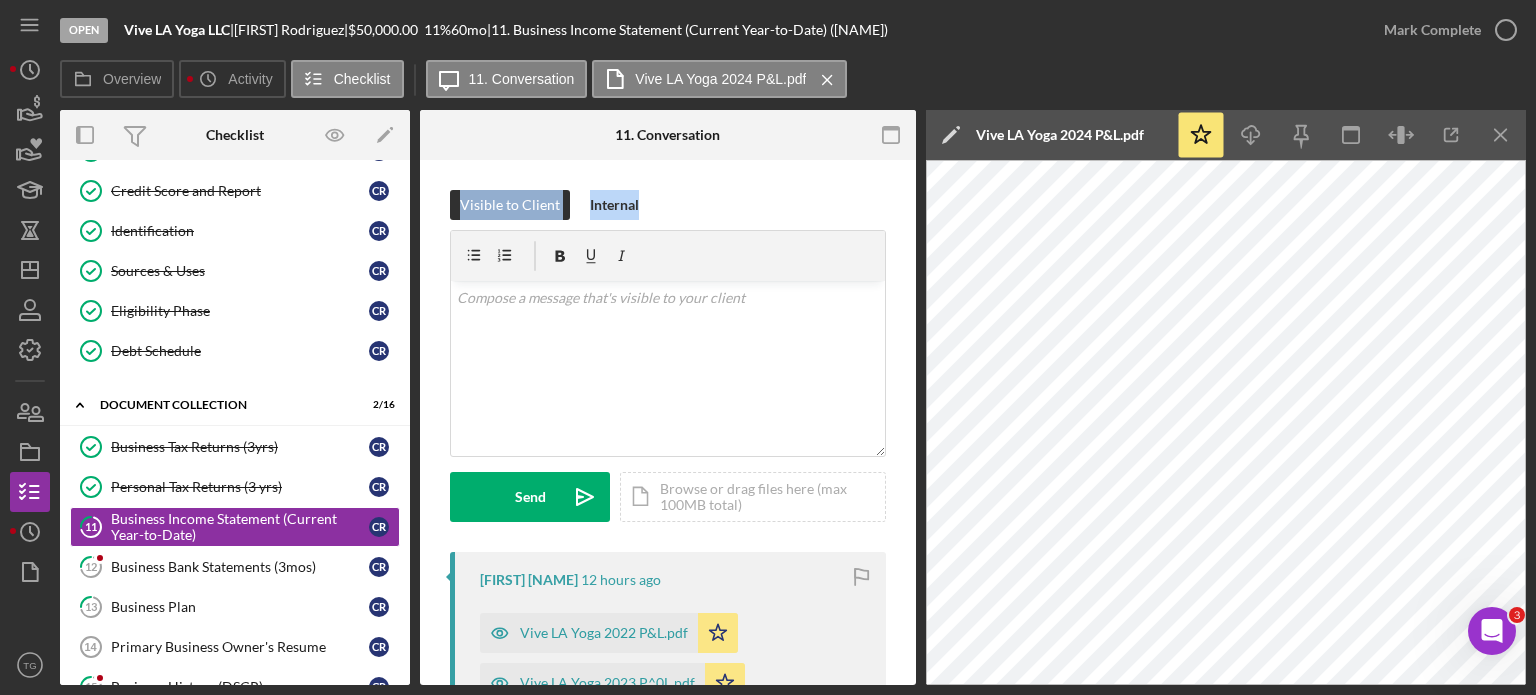 drag, startPoint x: 427, startPoint y: 183, endPoint x: 416, endPoint y: 175, distance: 13.601471 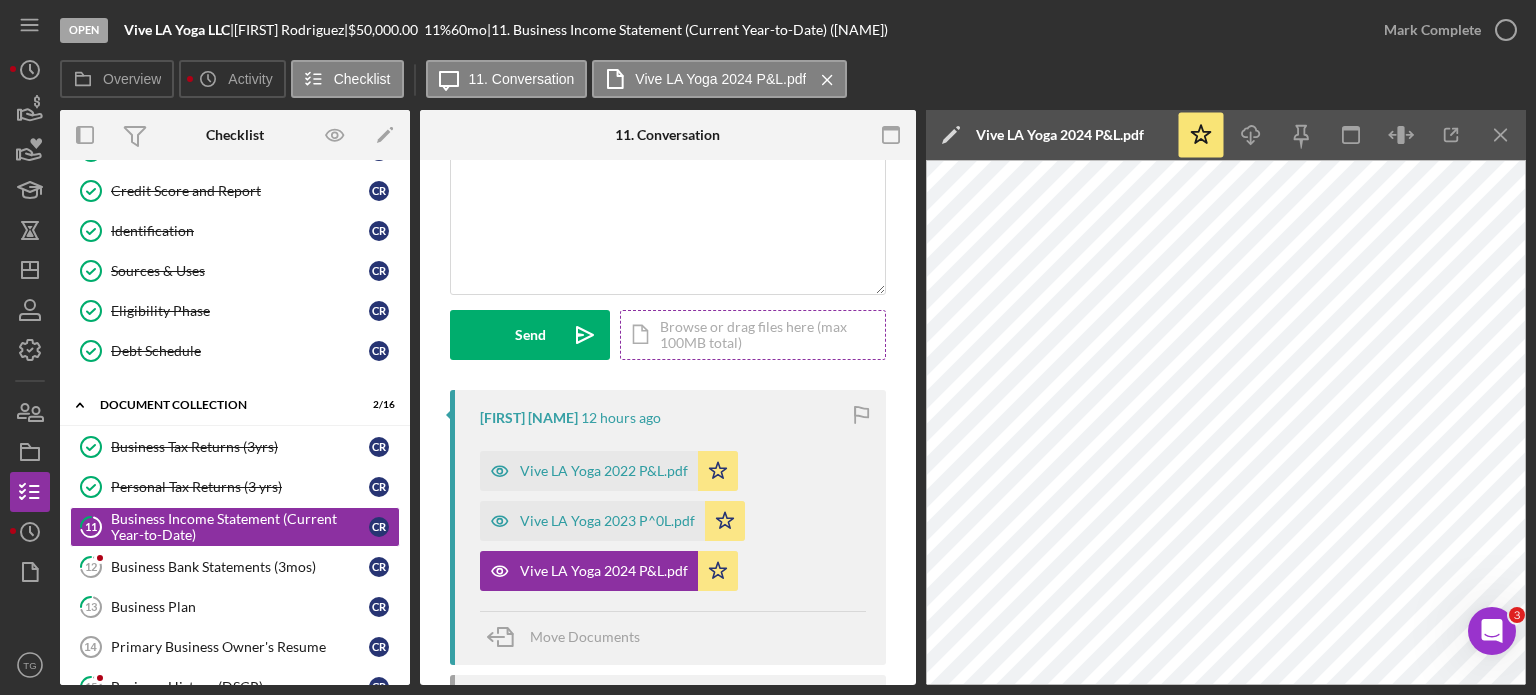 scroll, scrollTop: 100, scrollLeft: 0, axis: vertical 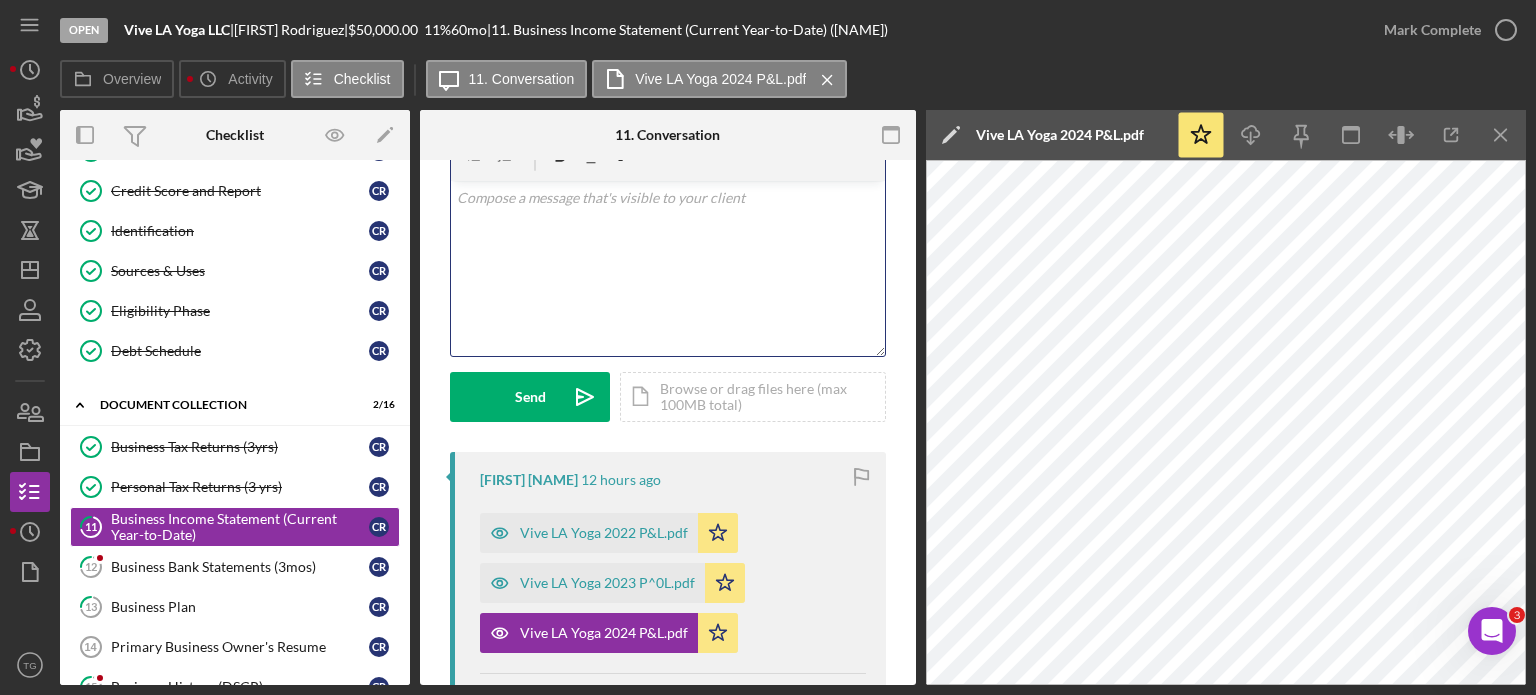 click on "v Color teal Color pink Remove color Add row above Add row below Add column before Add column after Merge cells Split cells Remove column Remove row Remove table" at bounding box center (668, 268) 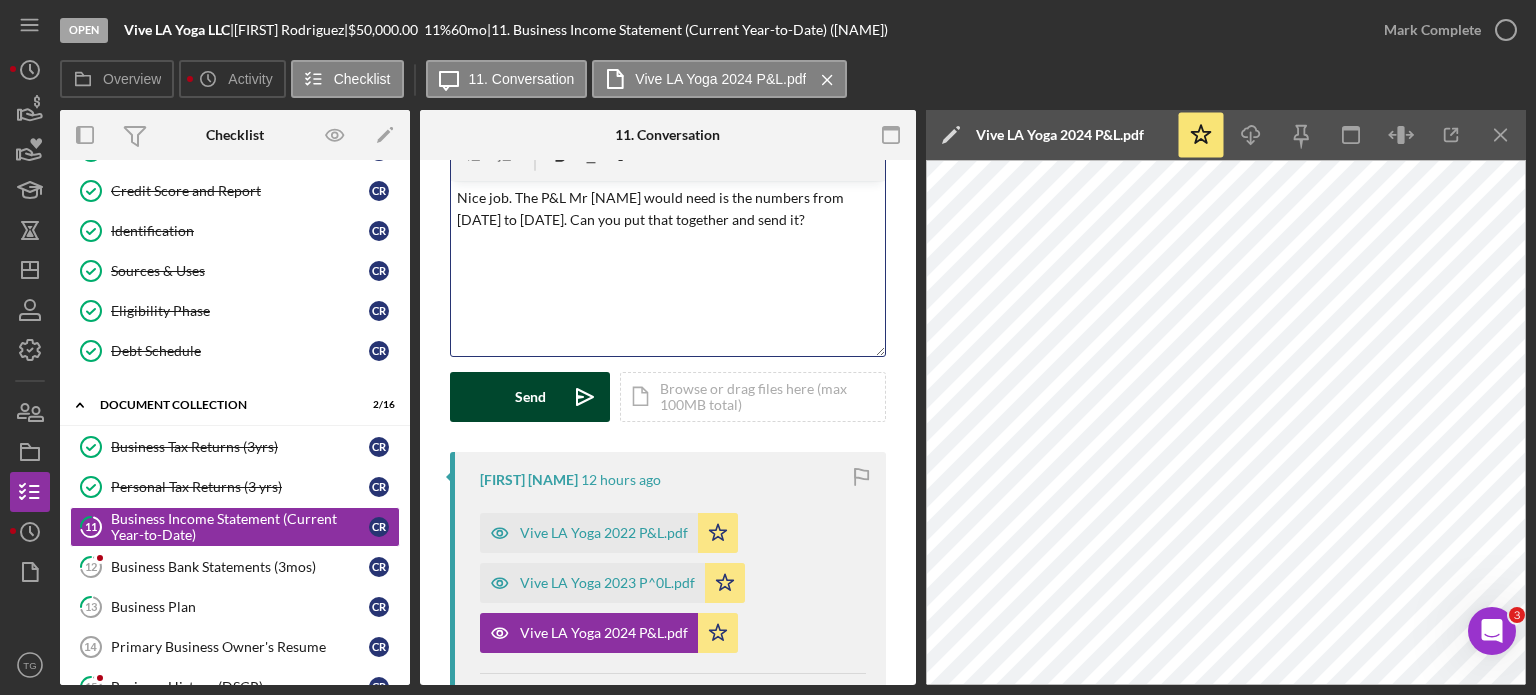 click on "Send Icon/icon-invite-send" at bounding box center (530, 397) 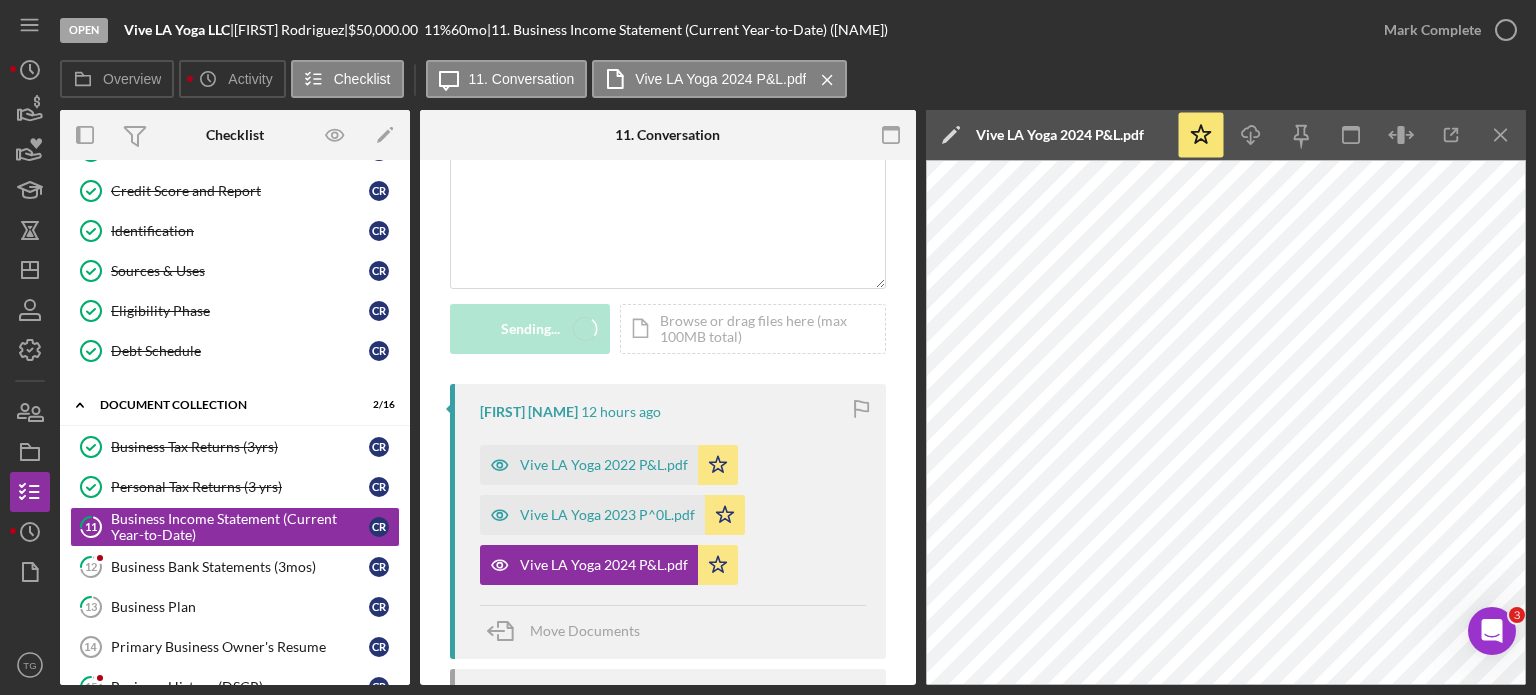 scroll, scrollTop: 200, scrollLeft: 0, axis: vertical 